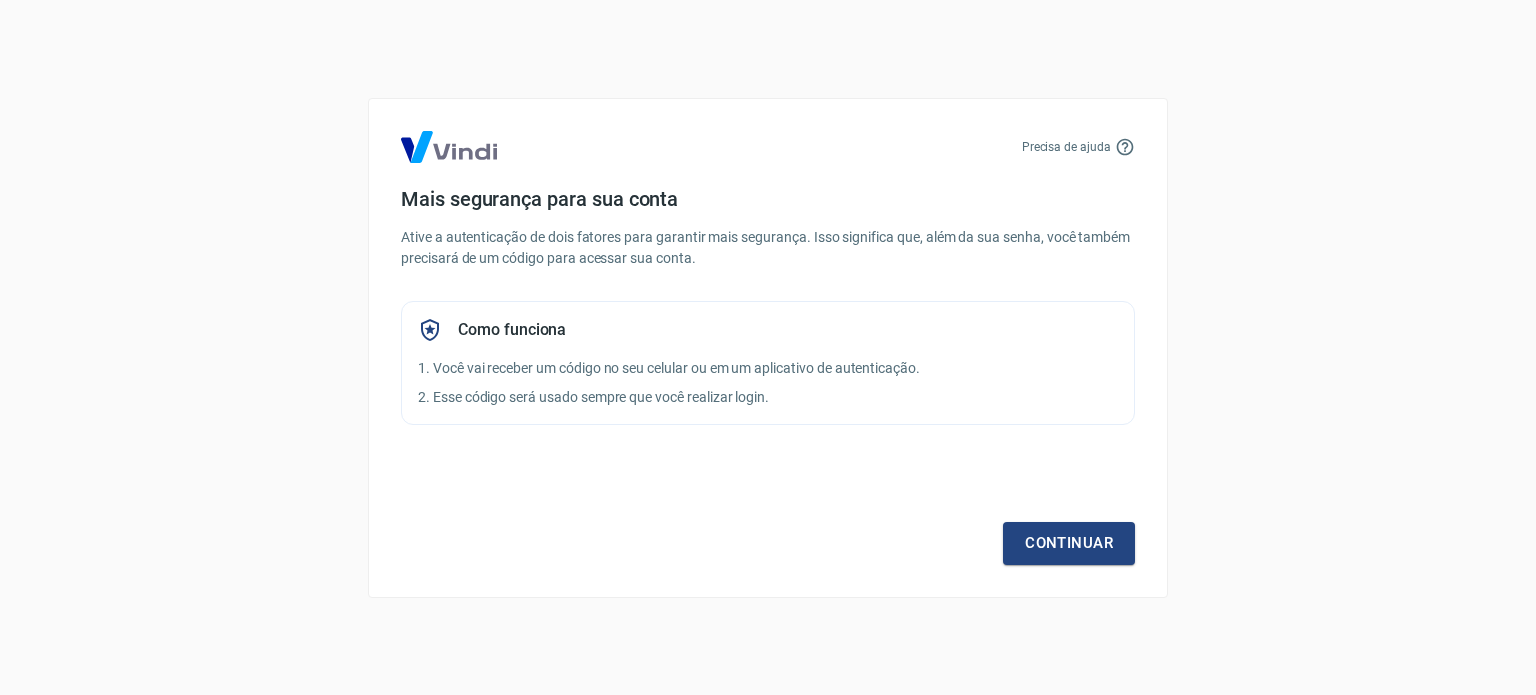 scroll, scrollTop: 0, scrollLeft: 0, axis: both 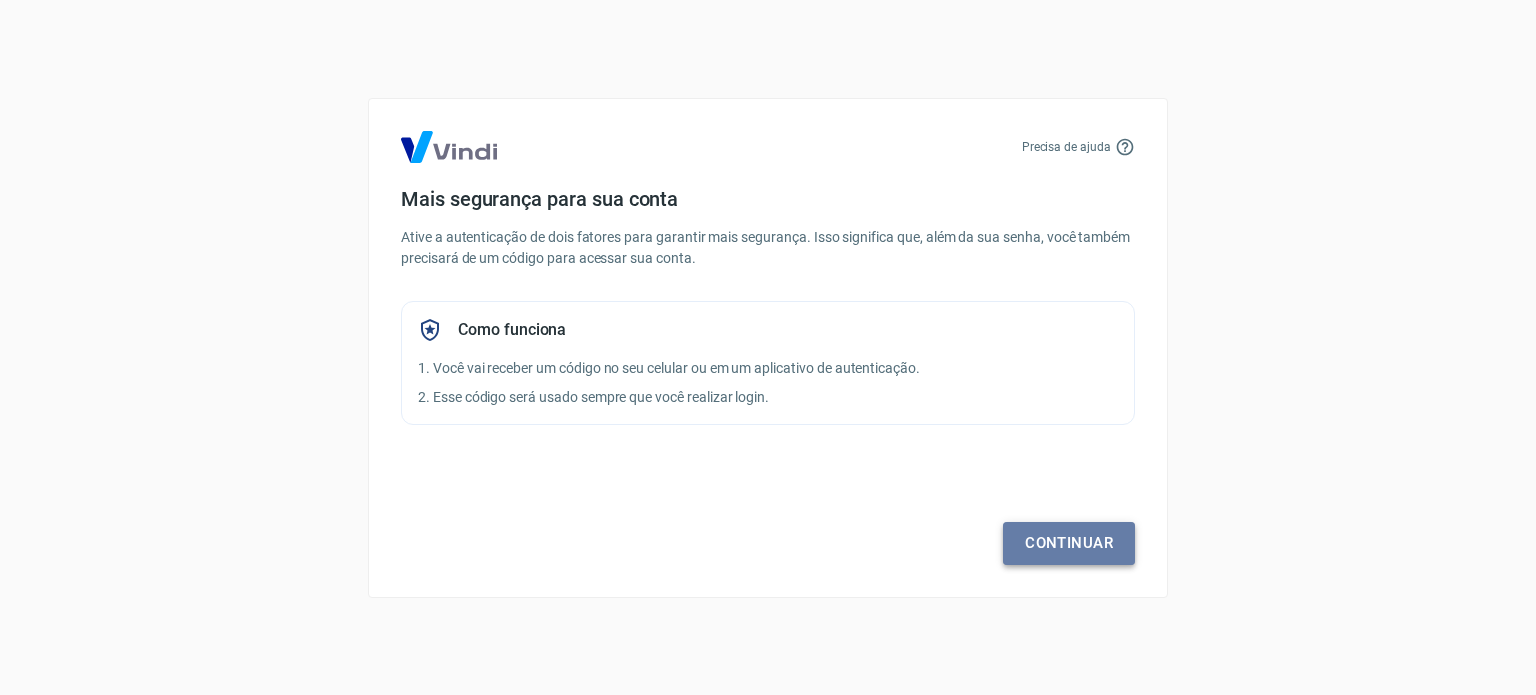 click on "Continuar" at bounding box center (1069, 543) 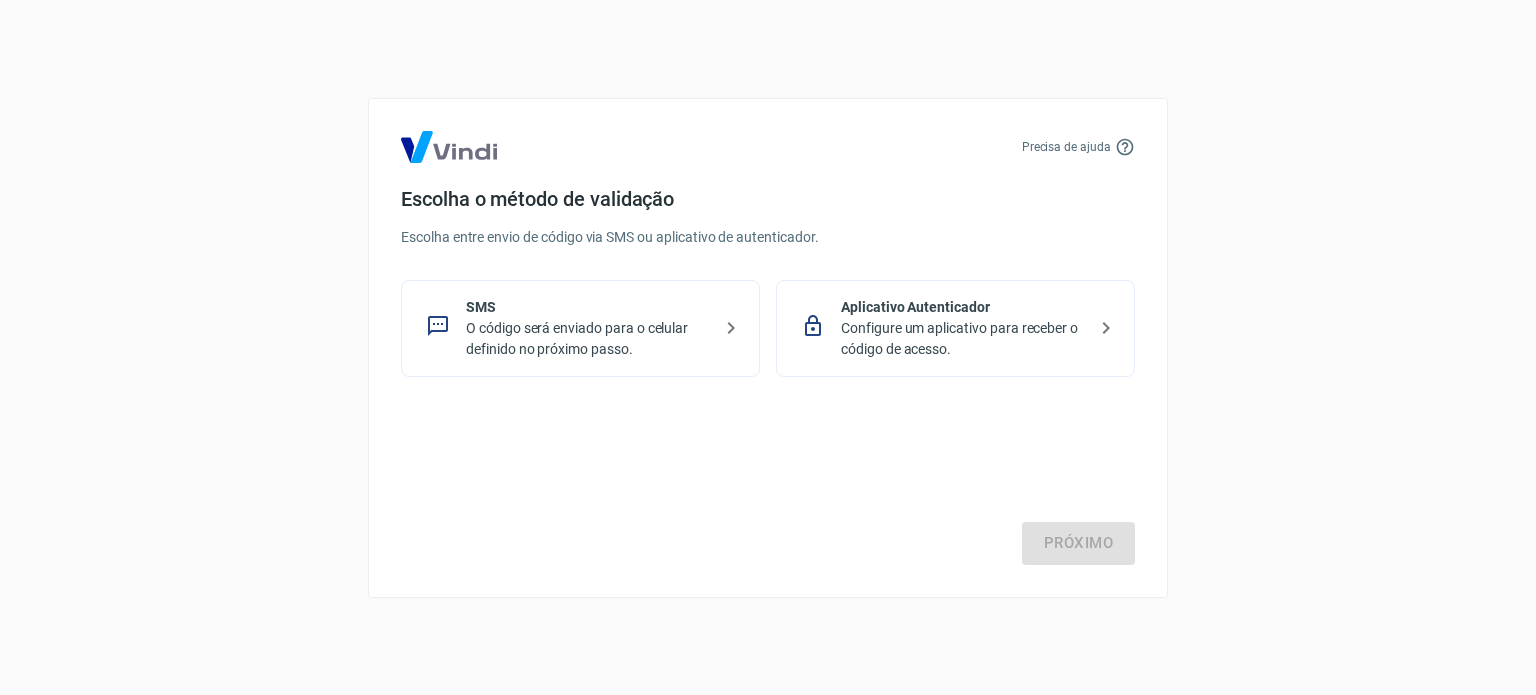 click on "Próximo" at bounding box center [768, 483] 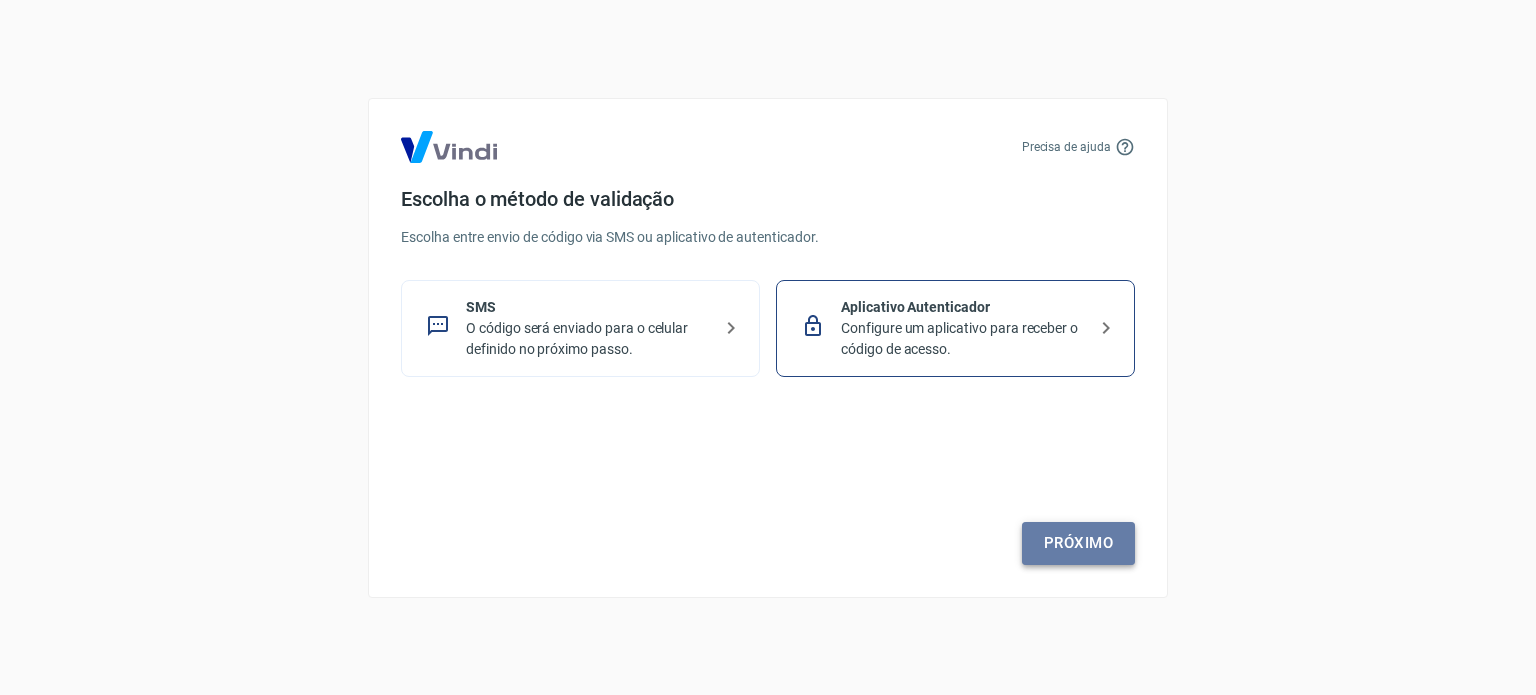 click on "Próximo" at bounding box center (1078, 543) 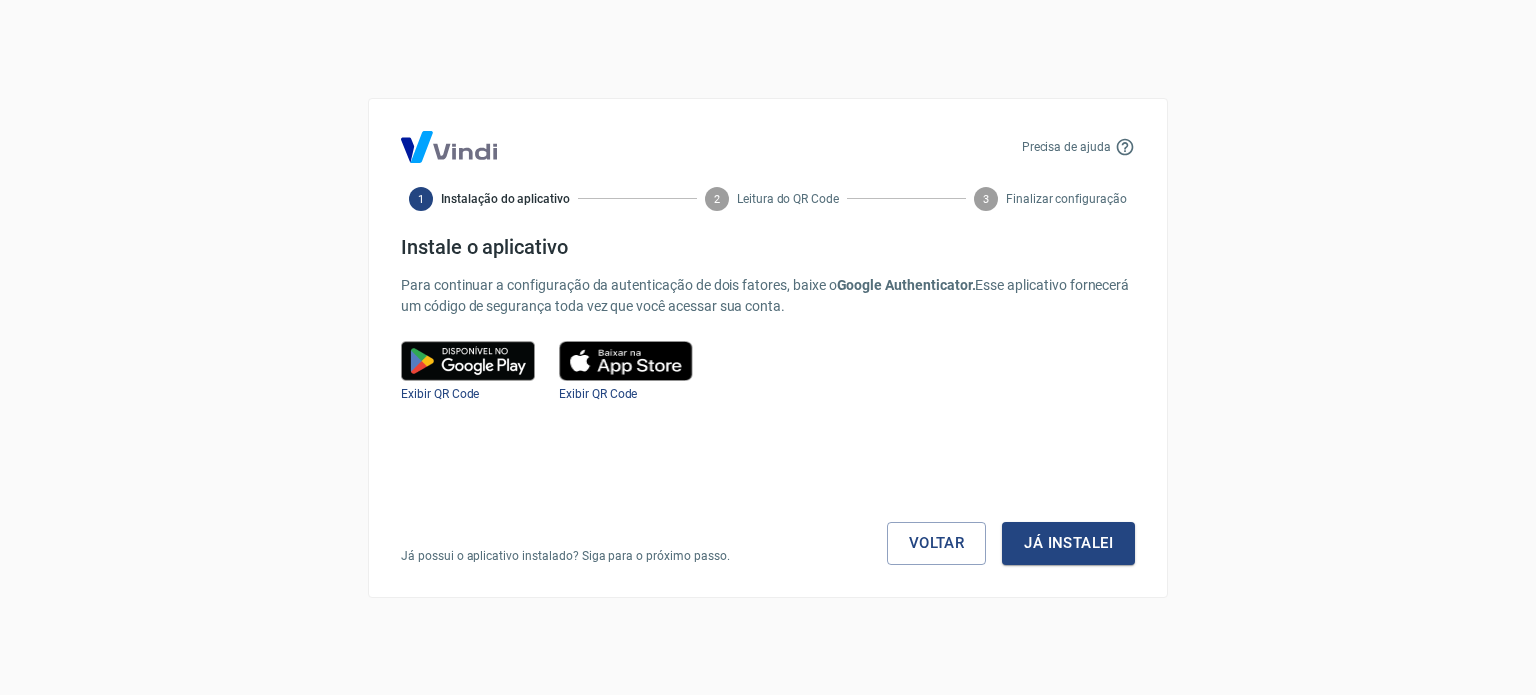 click at bounding box center [468, 361] 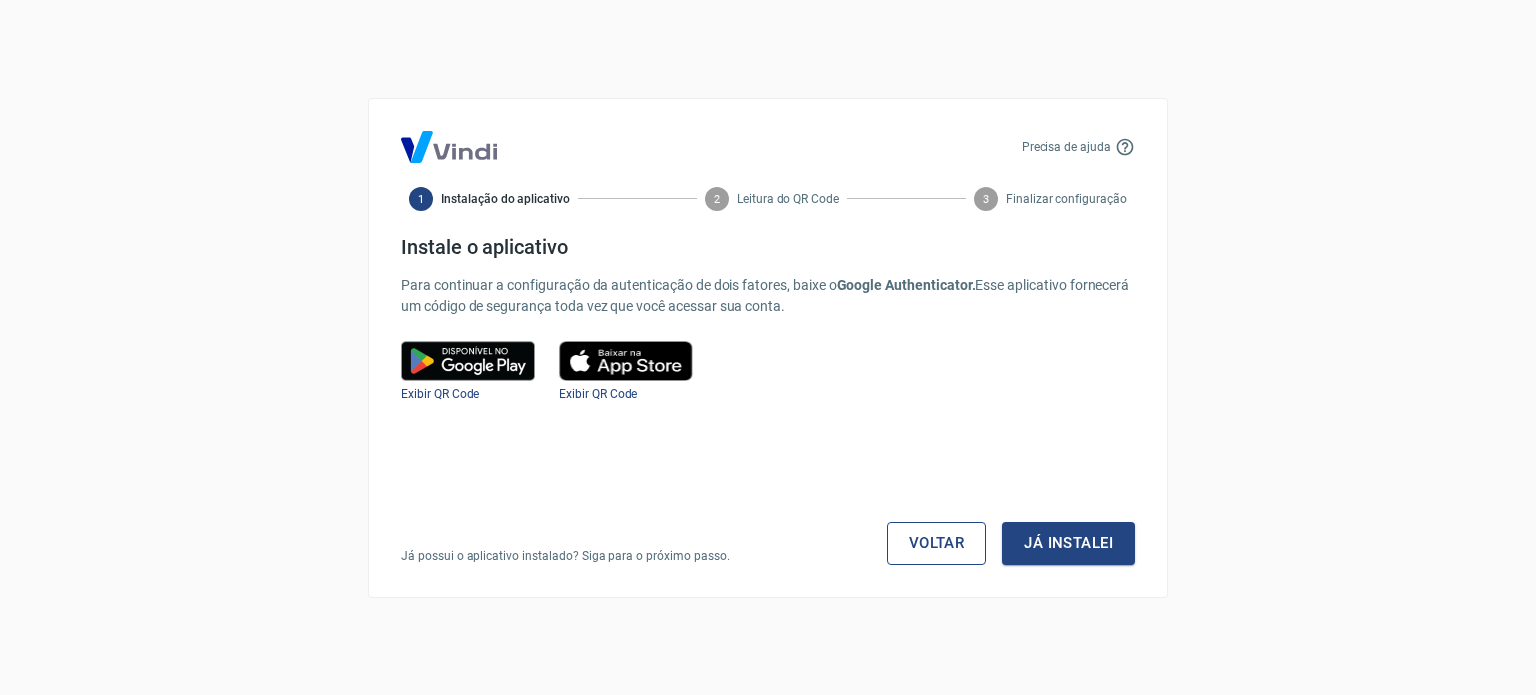 drag, startPoint x: 872, startPoint y: 525, endPoint x: 950, endPoint y: 548, distance: 81.32035 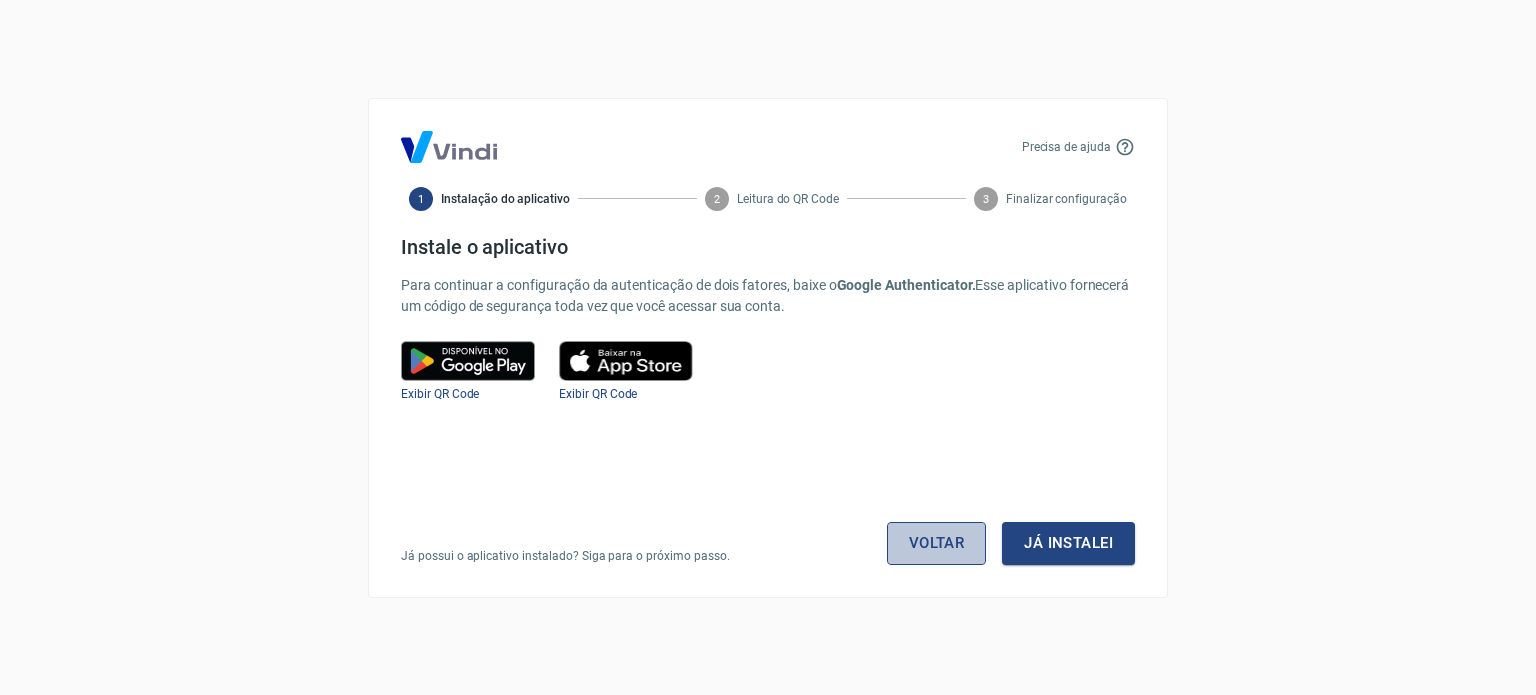 click on "Voltar" at bounding box center [937, 543] 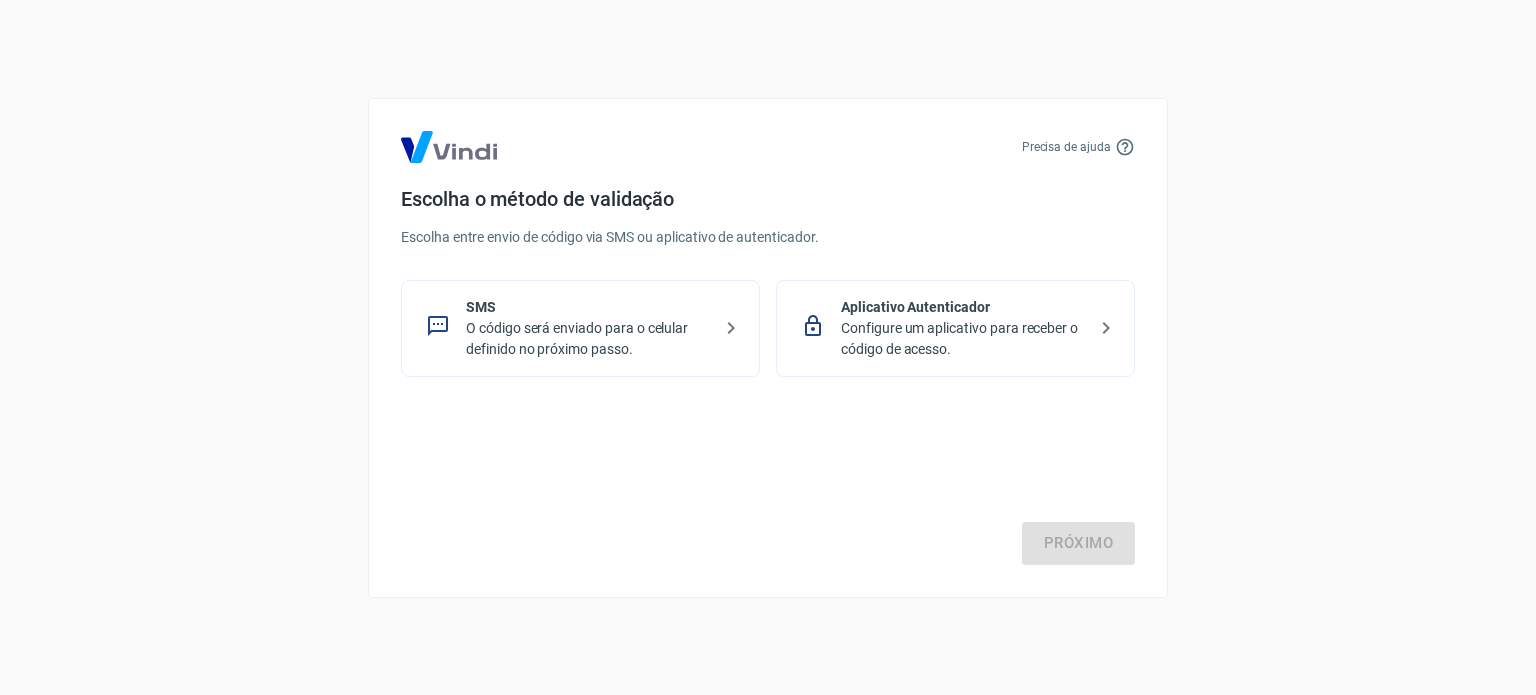 click on "O código será enviado para o celular definido no próximo passo." at bounding box center (588, 339) 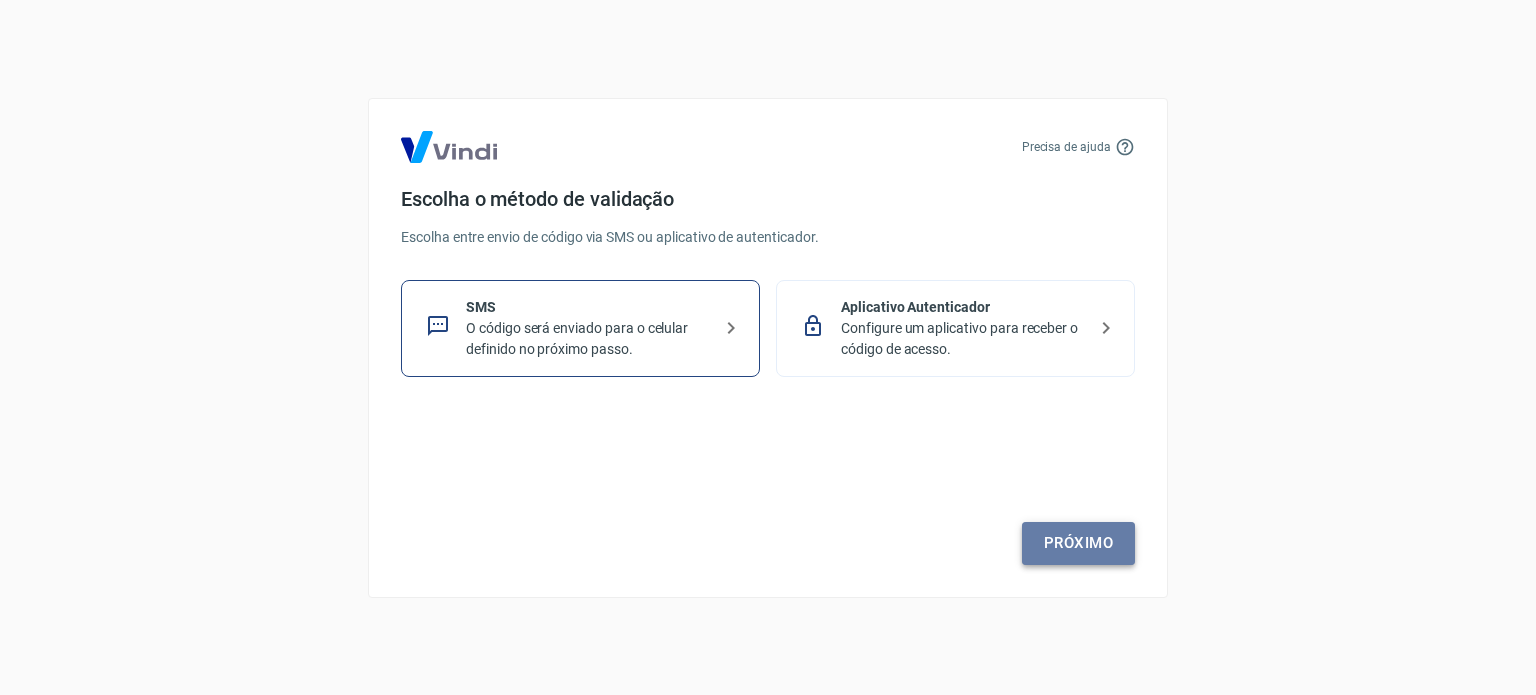 click on "Próximo" at bounding box center [1078, 543] 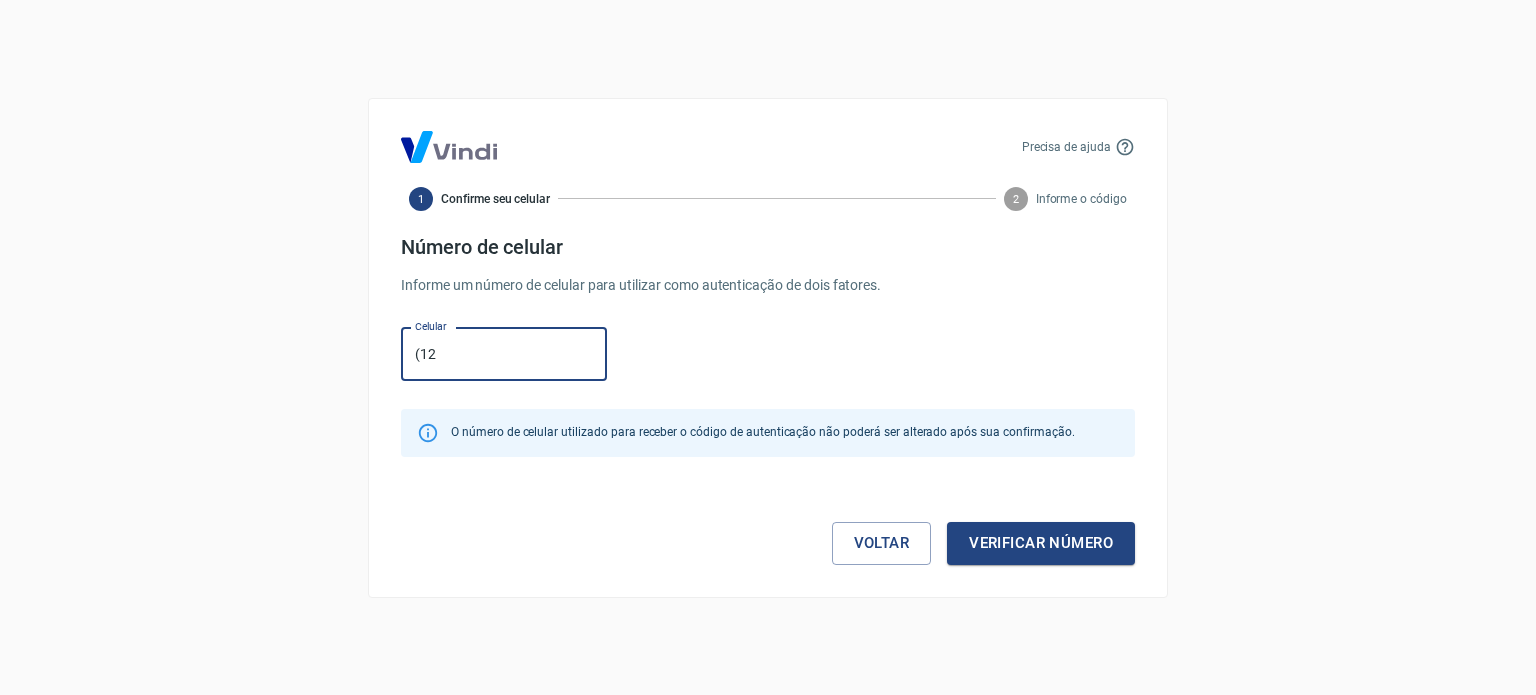 type on "[PHONE]" 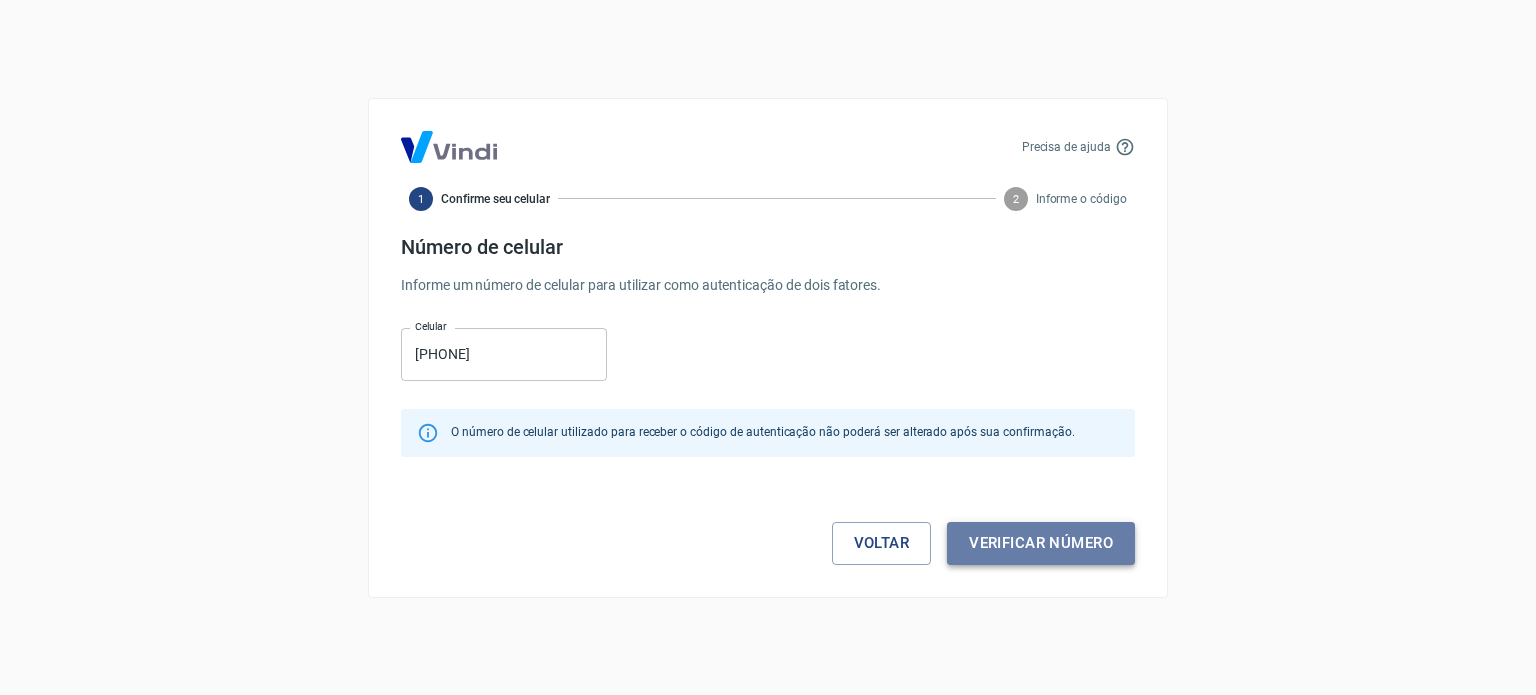 click on "Verificar número" at bounding box center [1041, 543] 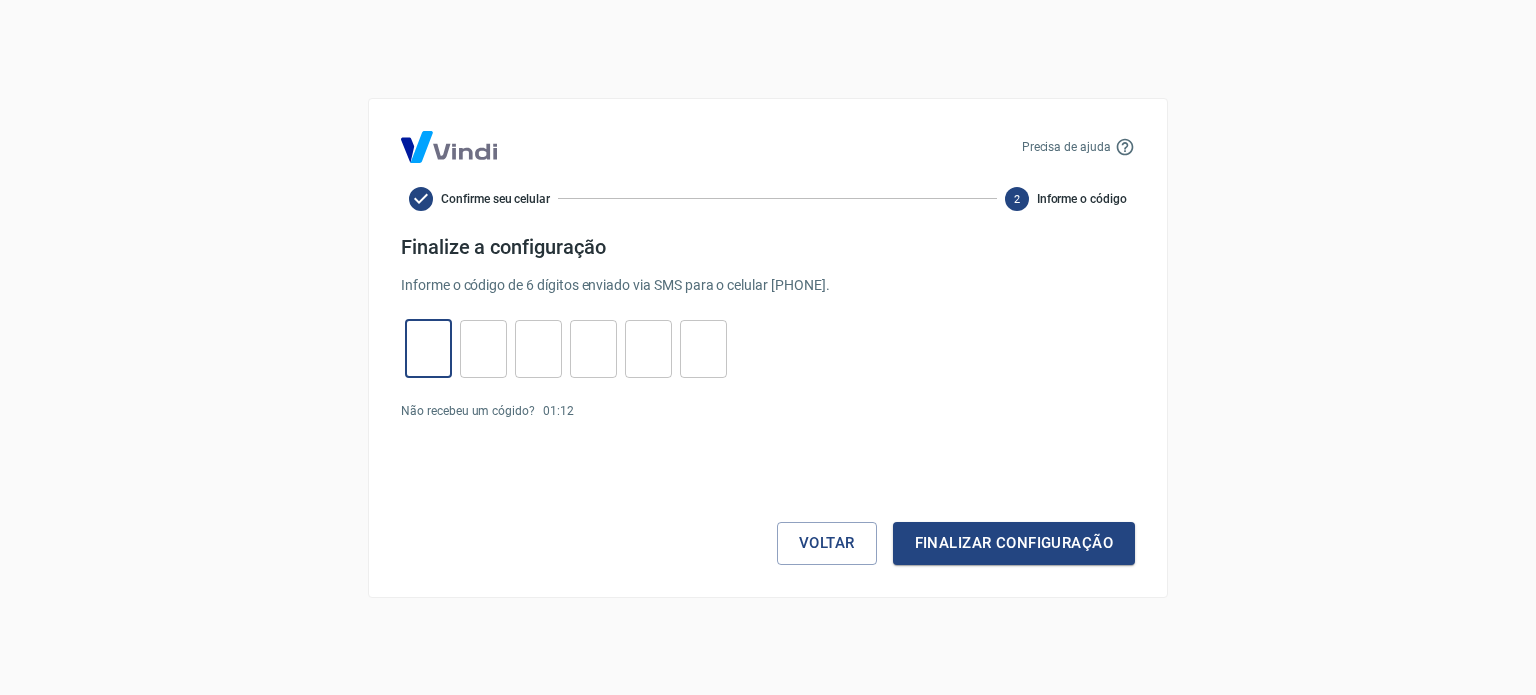 click at bounding box center [428, 348] 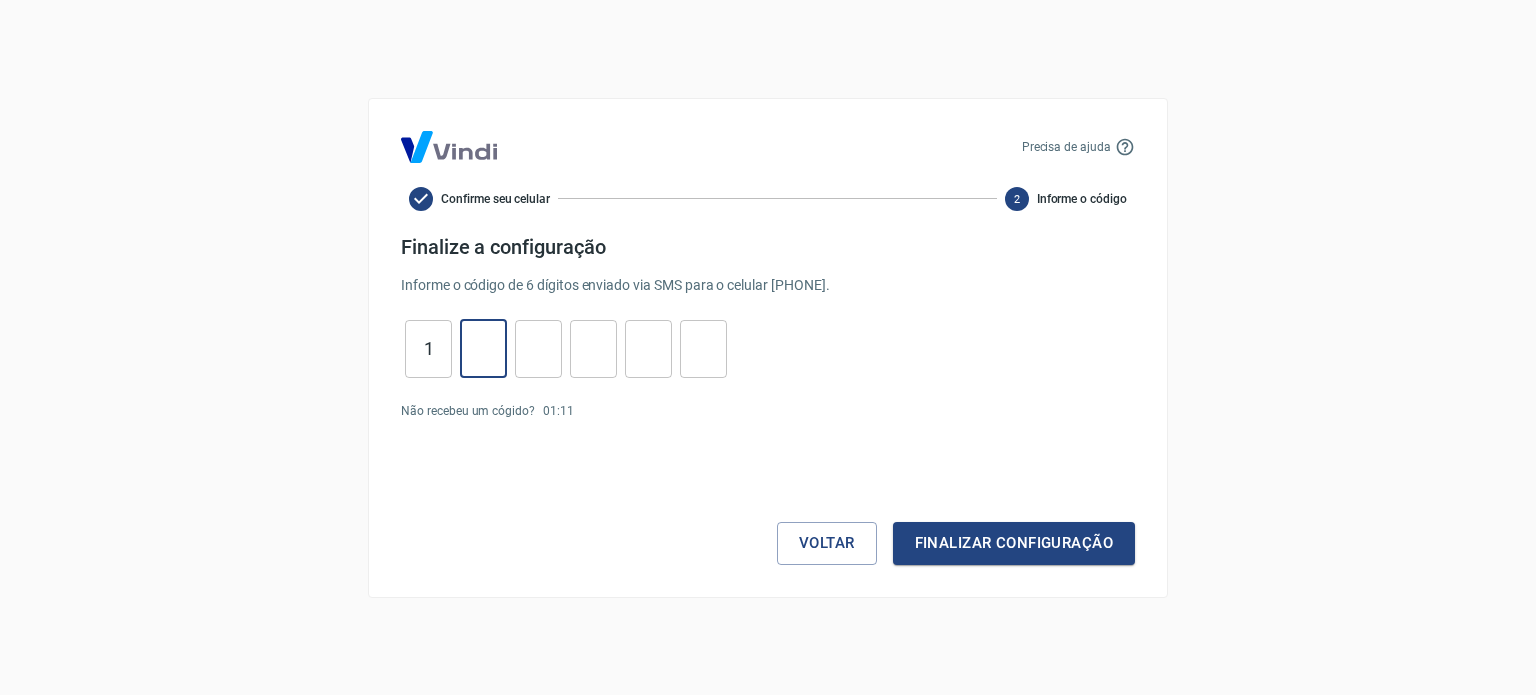 type on "4" 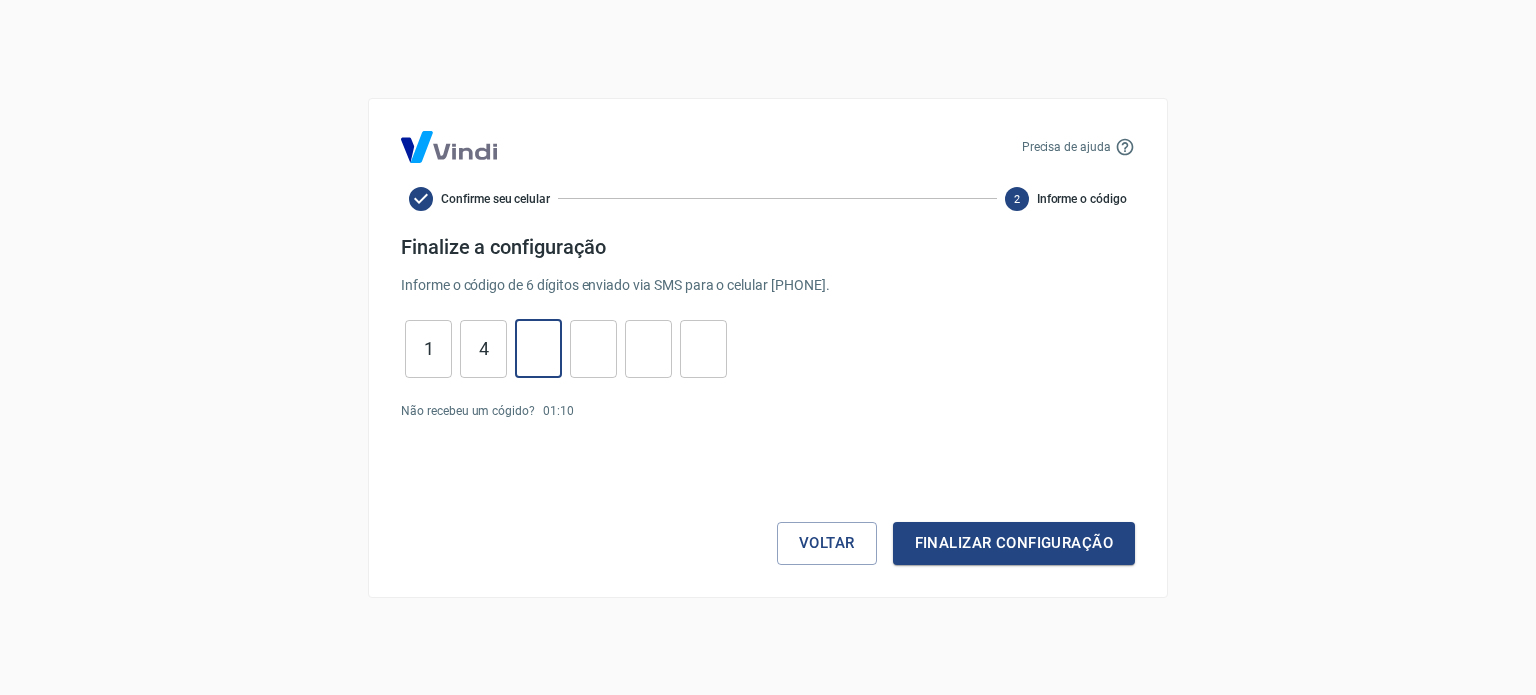 type on "2" 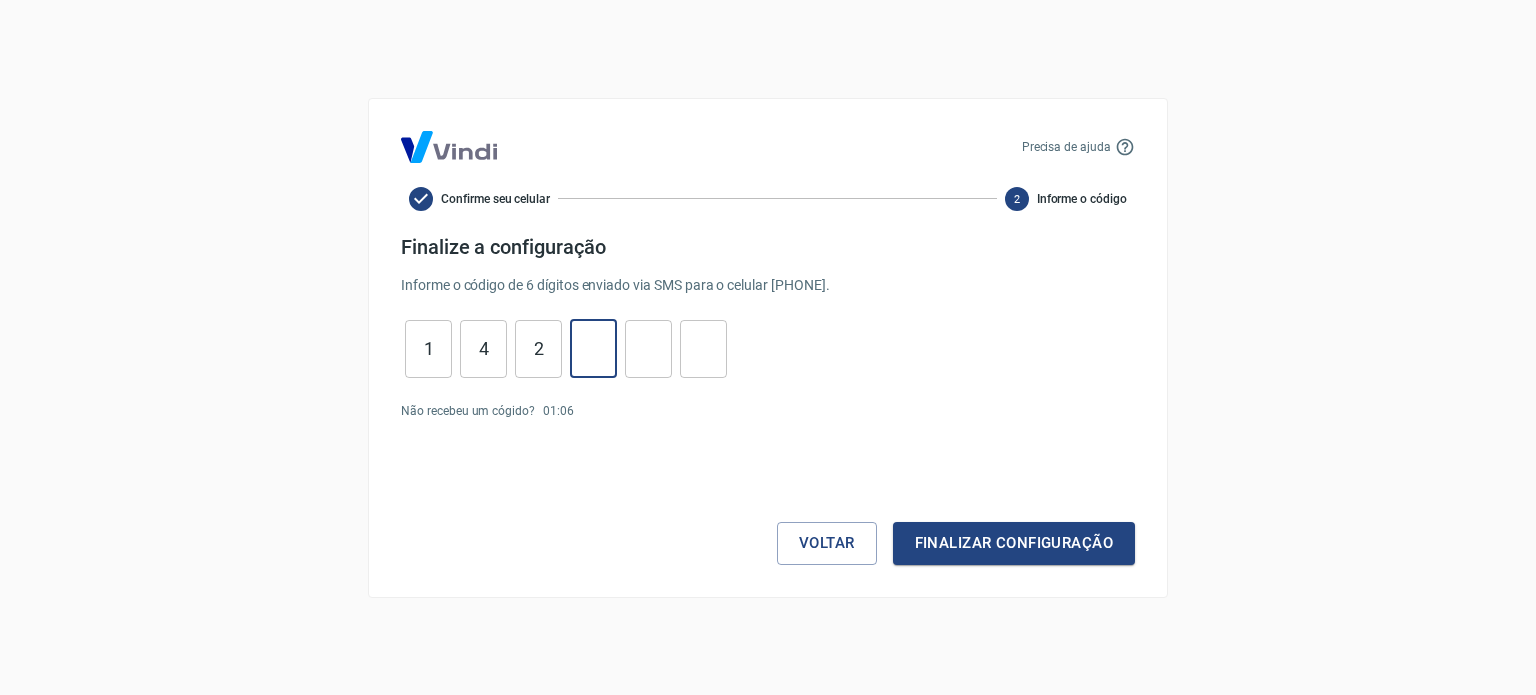 type on "7" 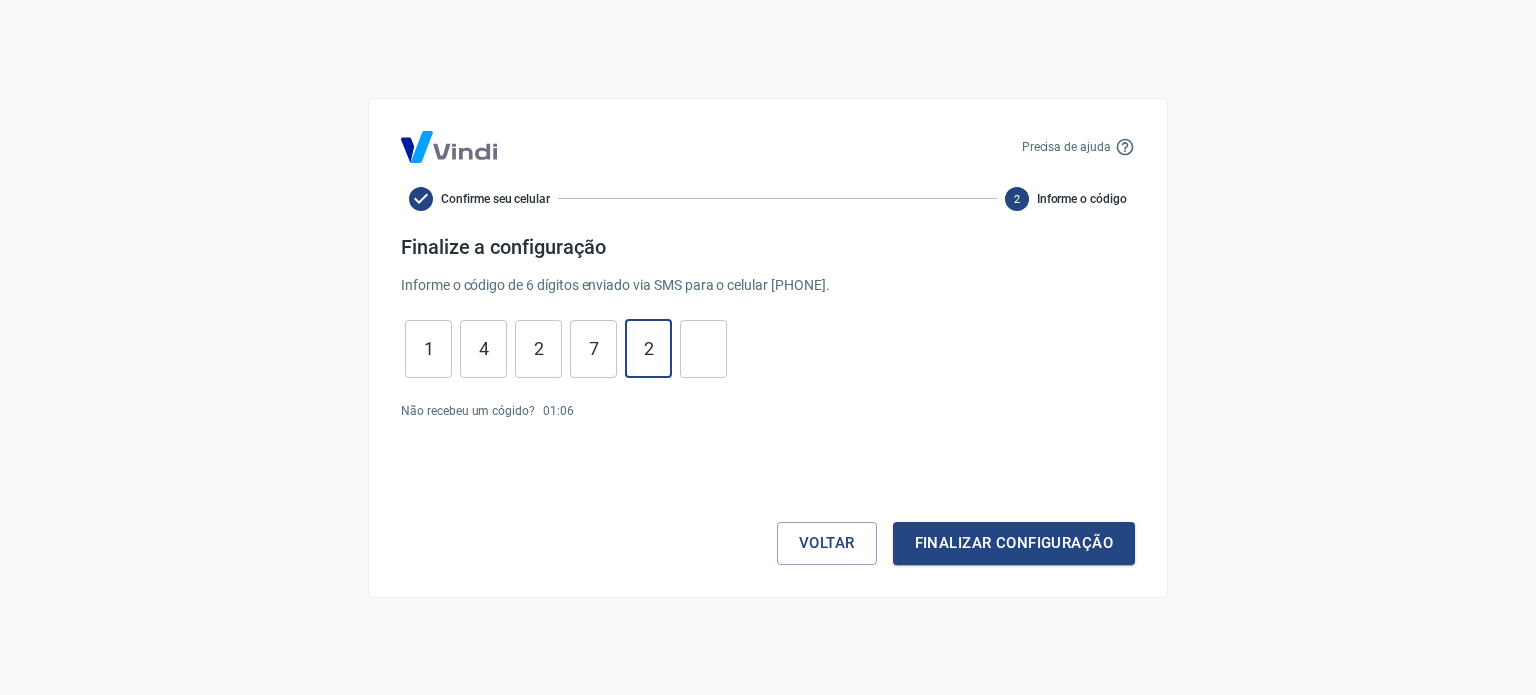 type on "2" 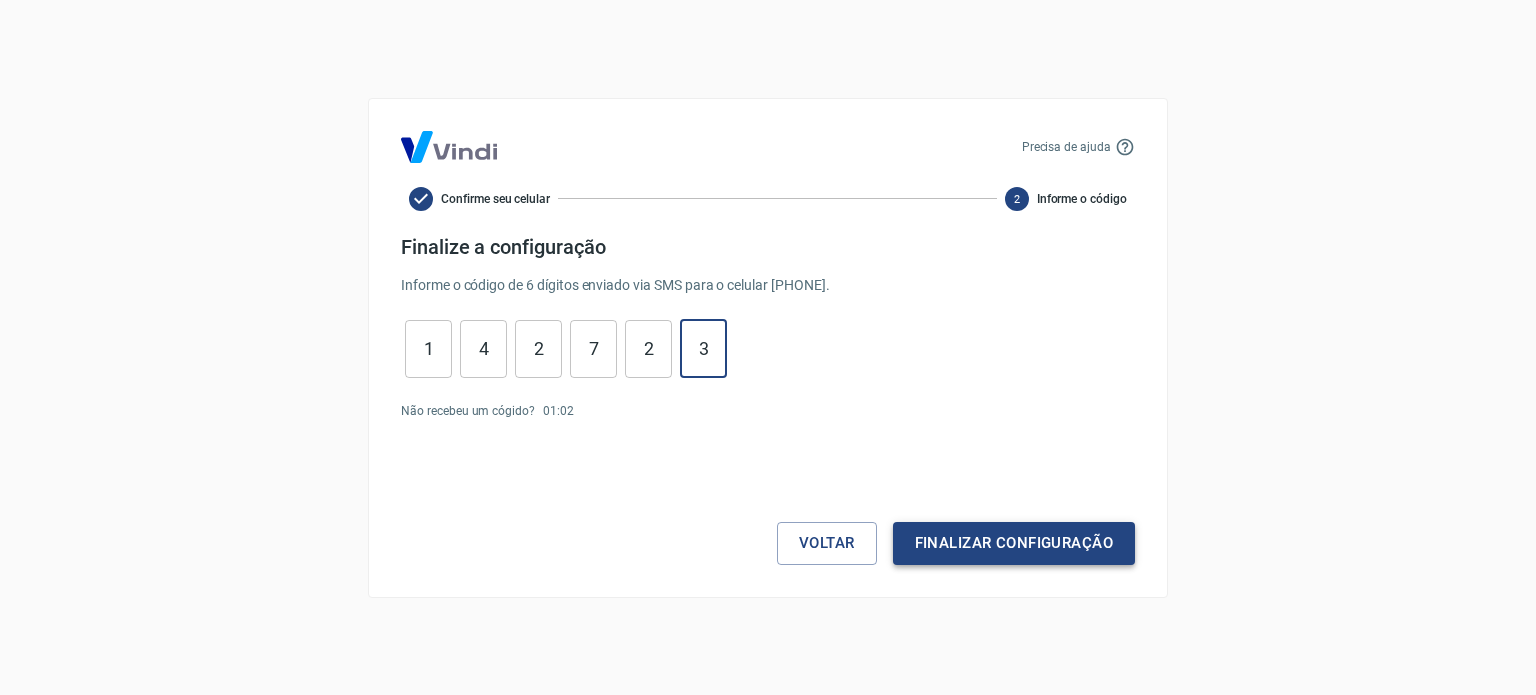 type on "3" 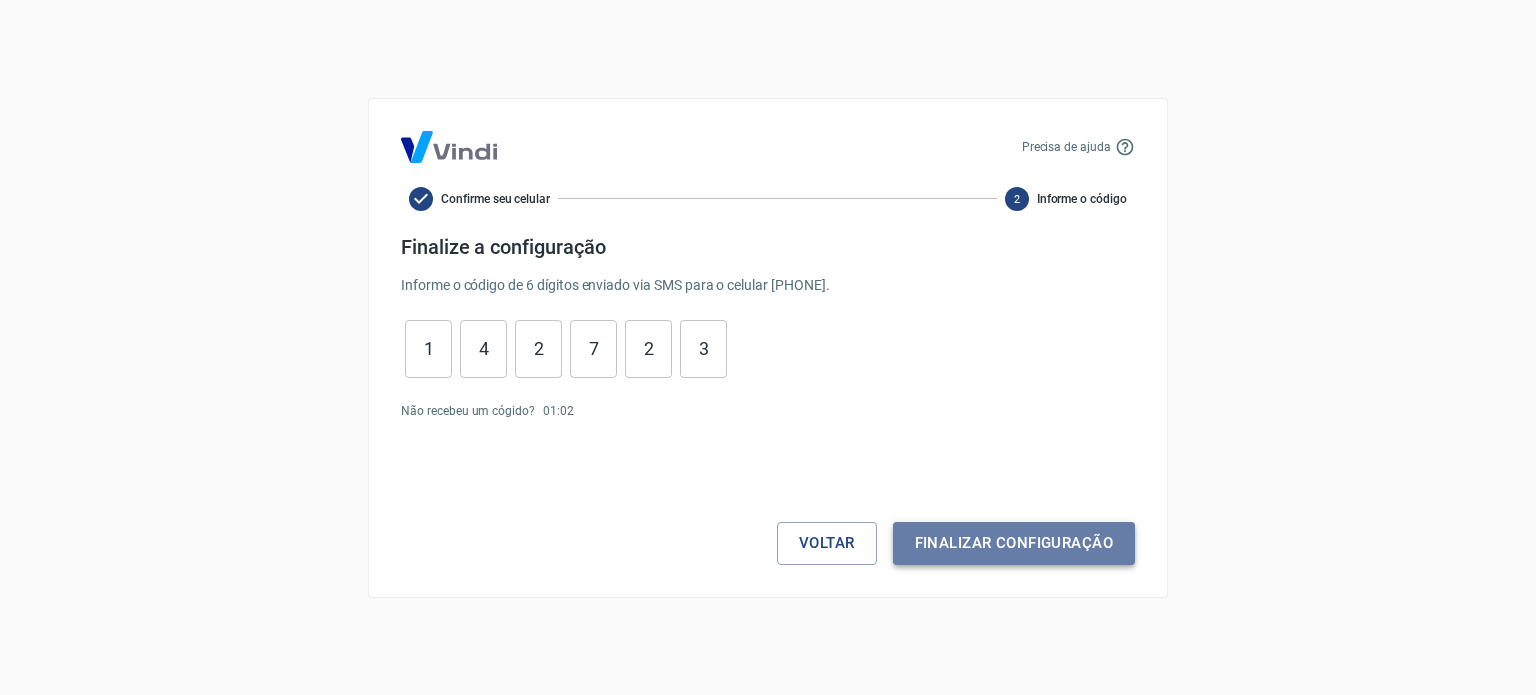 click on "Finalizar configuração" at bounding box center (1014, 543) 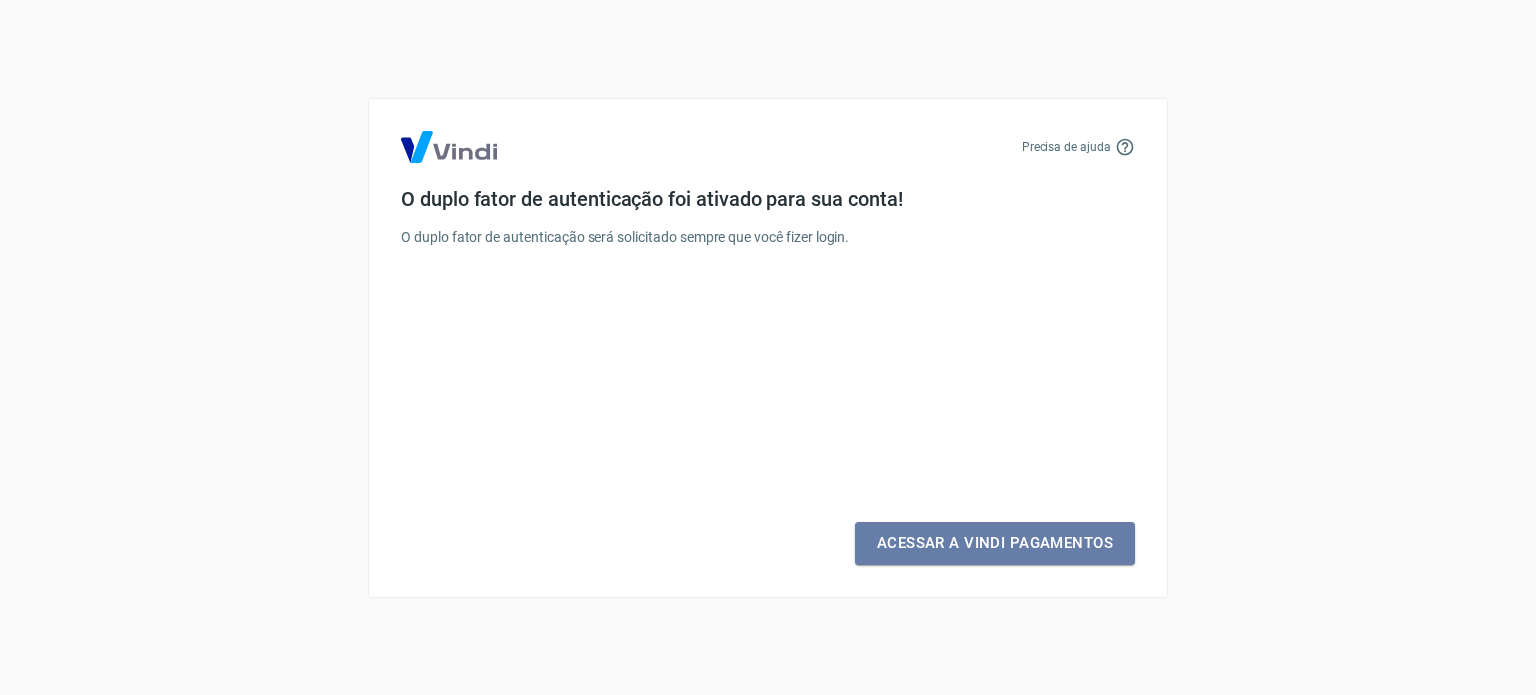 click on "Acessar a Vindi Pagamentos" at bounding box center [995, 543] 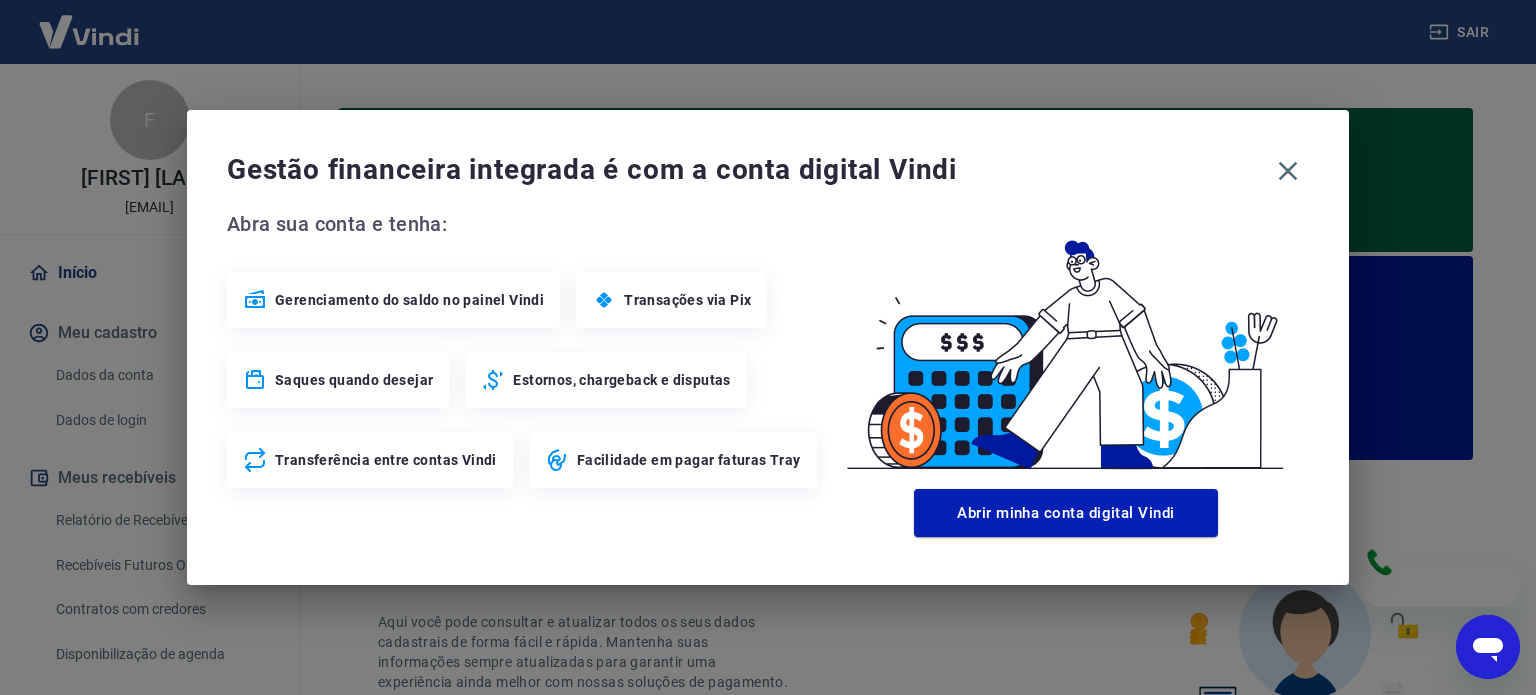 scroll, scrollTop: 0, scrollLeft: 0, axis: both 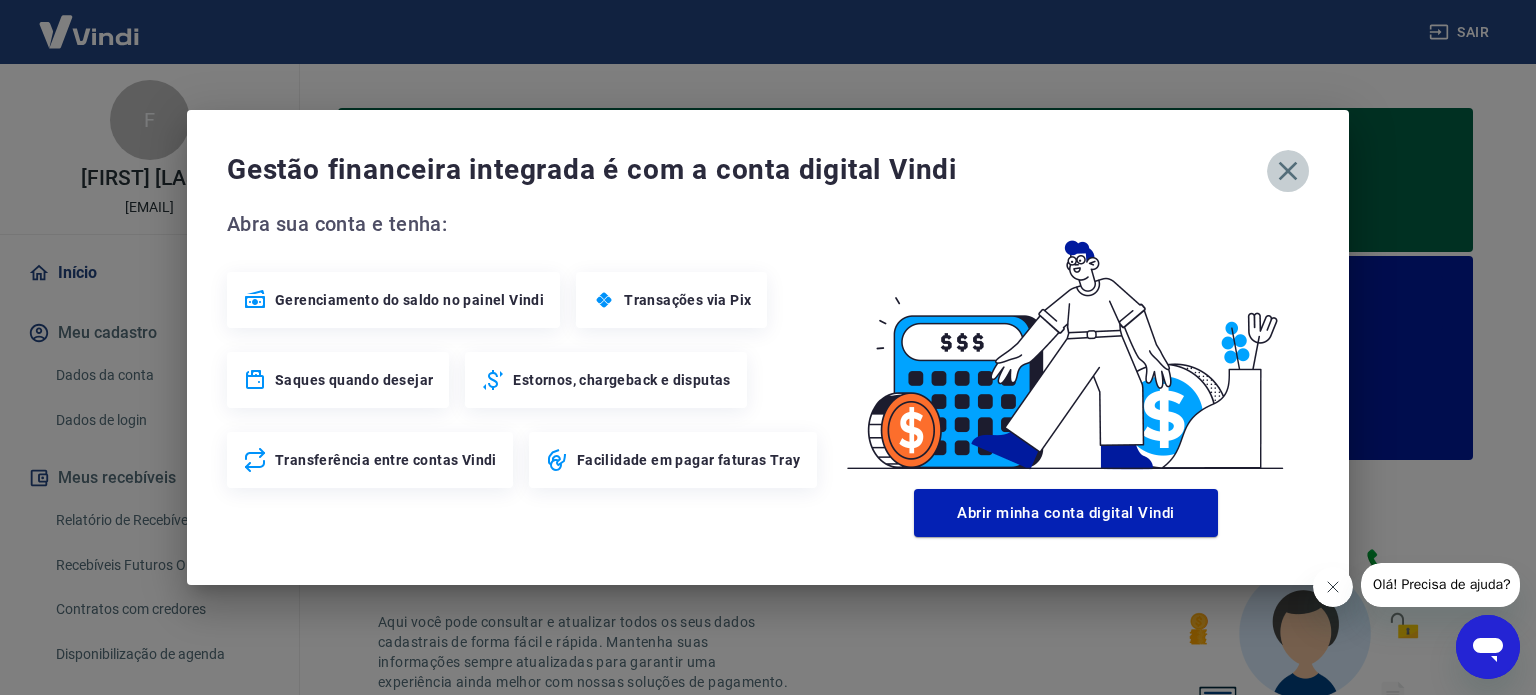 click 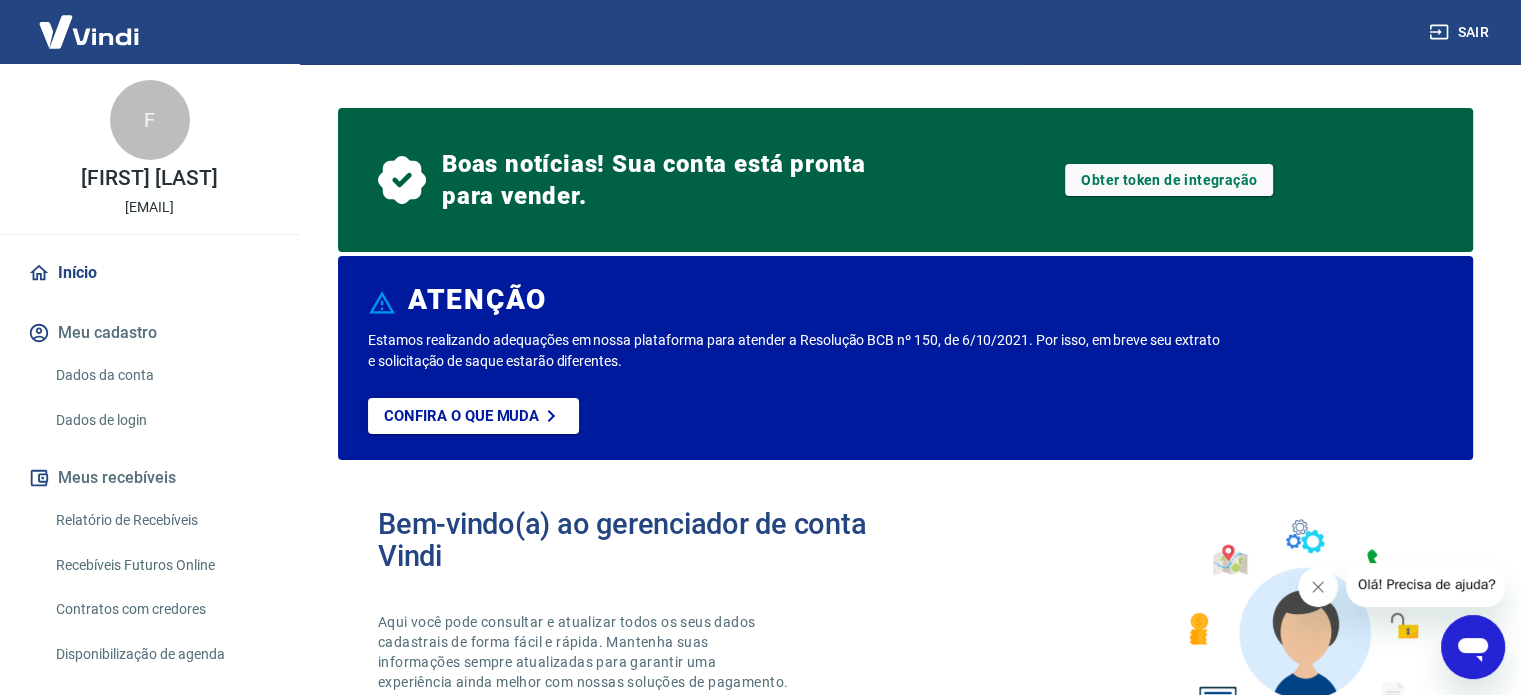 scroll, scrollTop: 120, scrollLeft: 0, axis: vertical 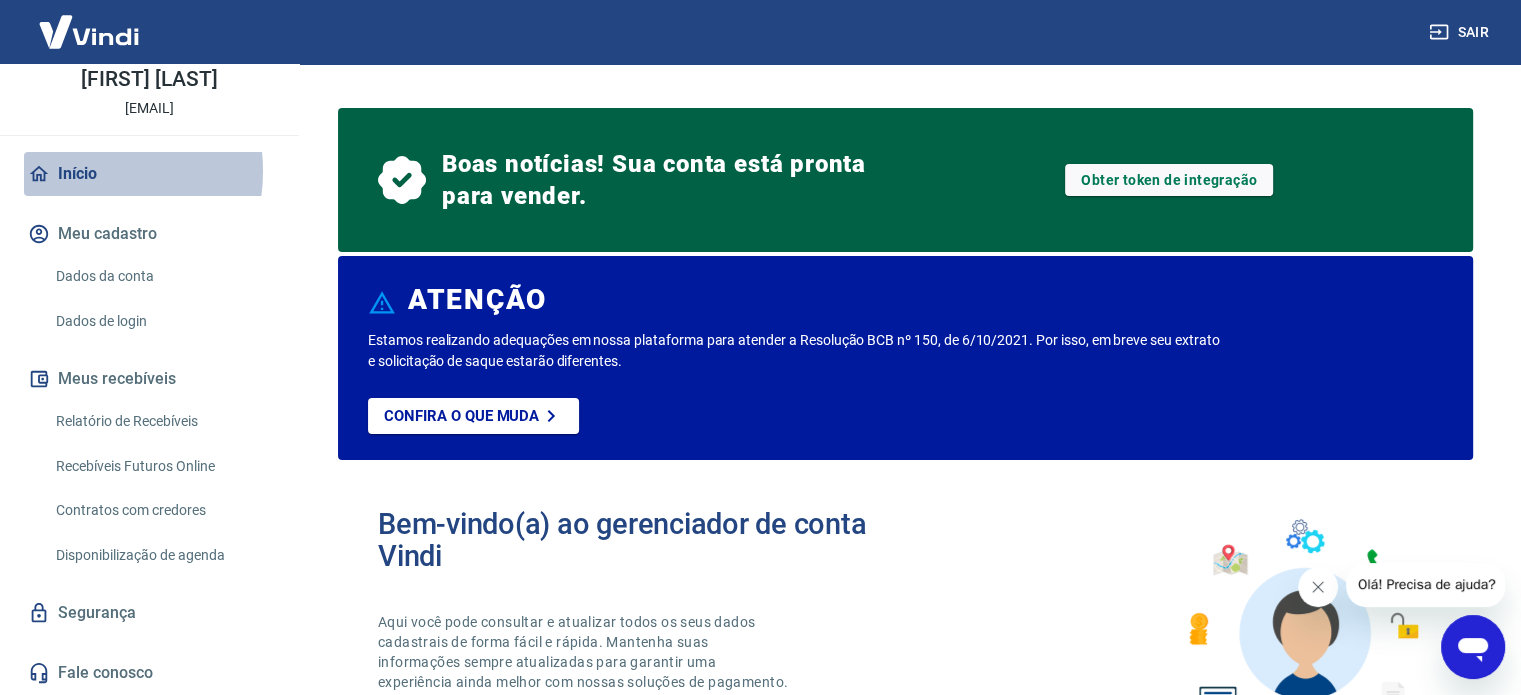 click on "Início" at bounding box center (149, 174) 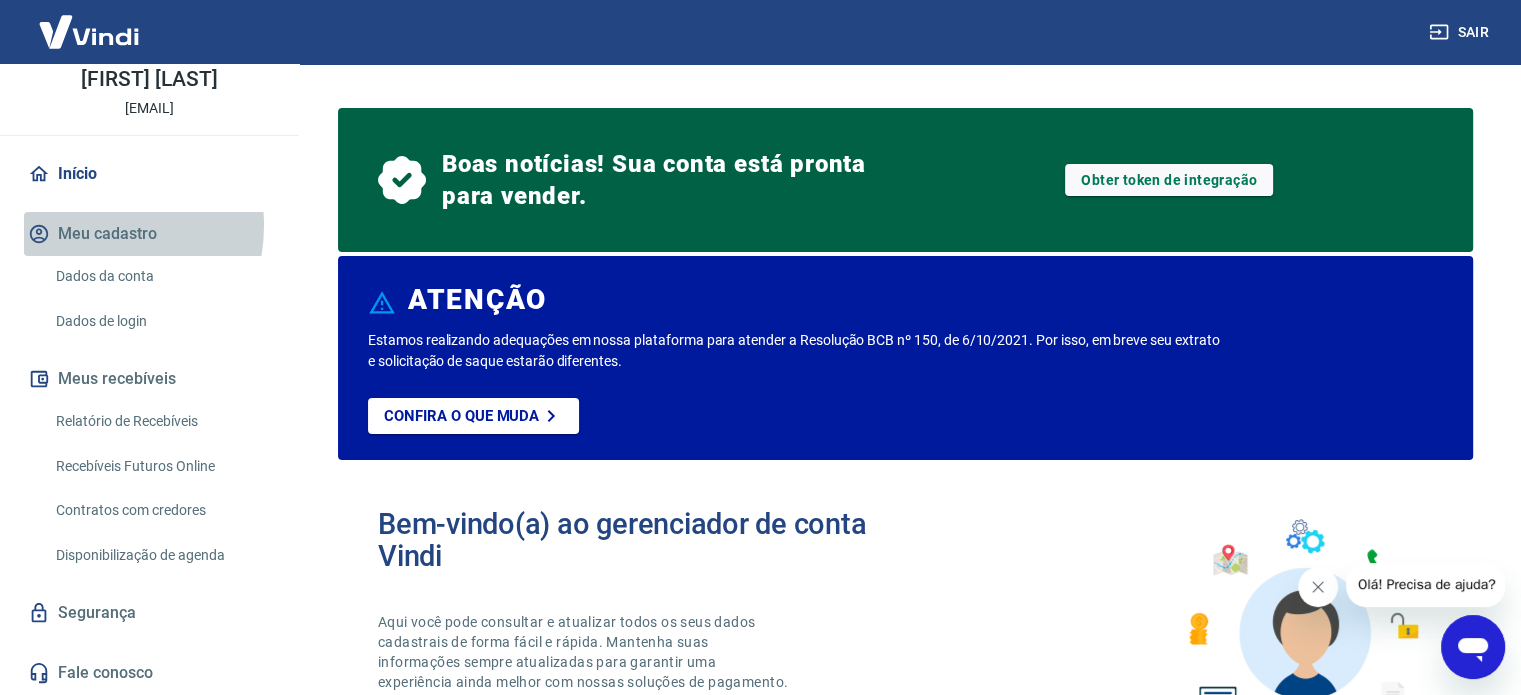click on "Meu cadastro" at bounding box center [149, 234] 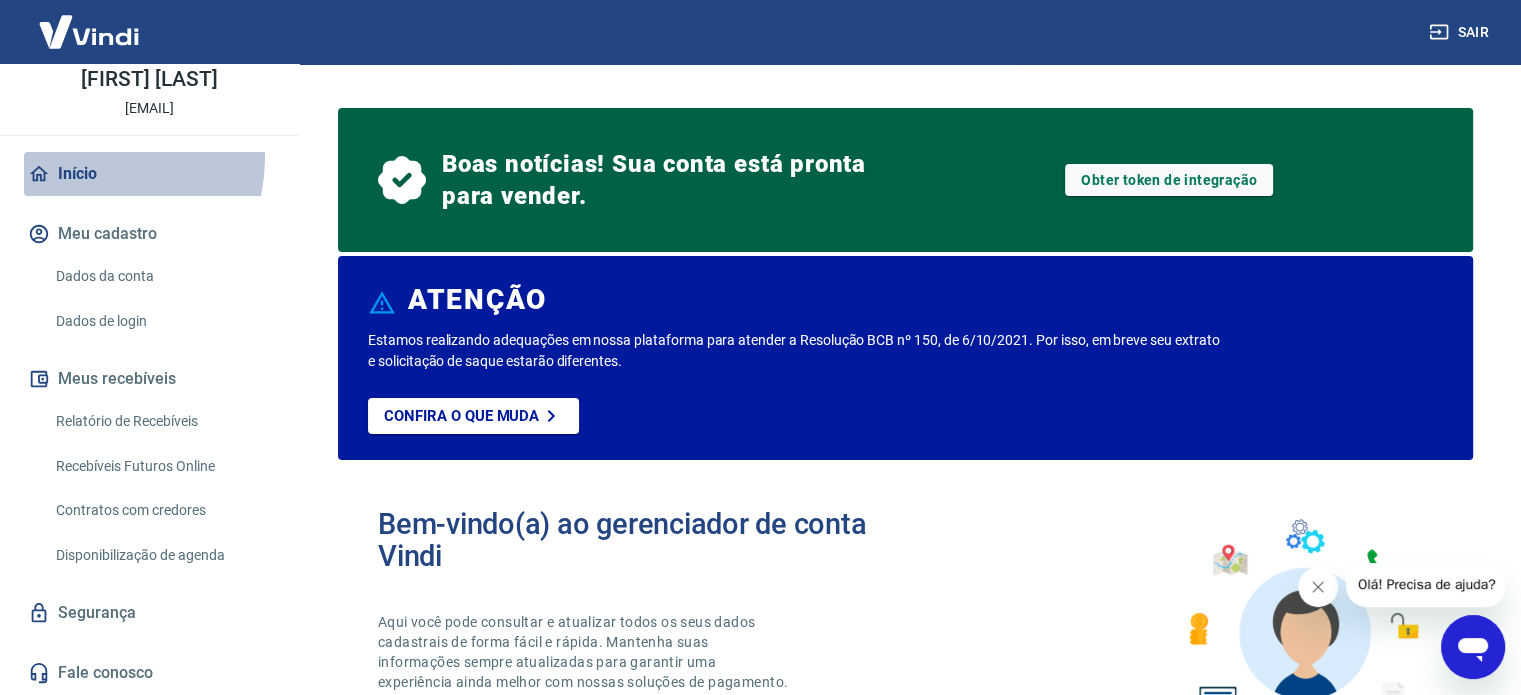click on "Início" at bounding box center [149, 174] 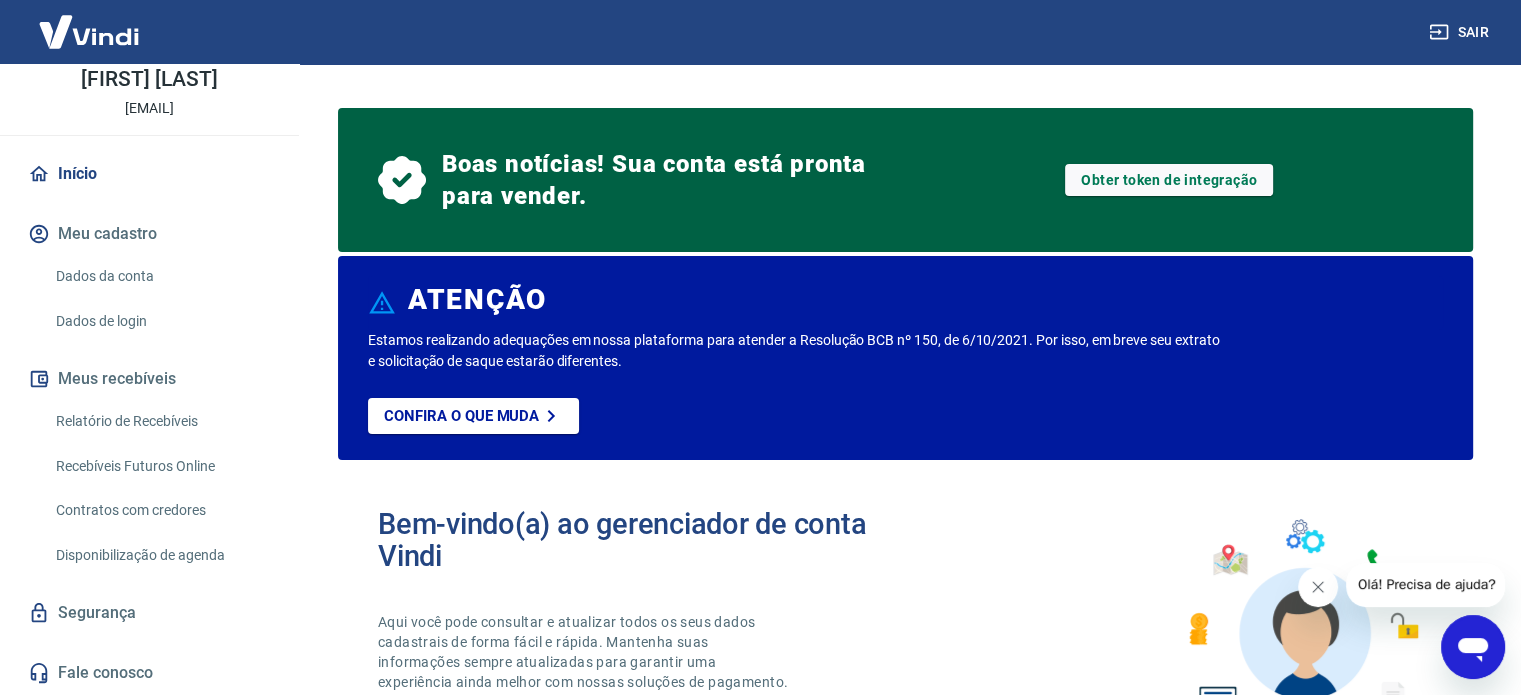 scroll, scrollTop: 47, scrollLeft: 0, axis: vertical 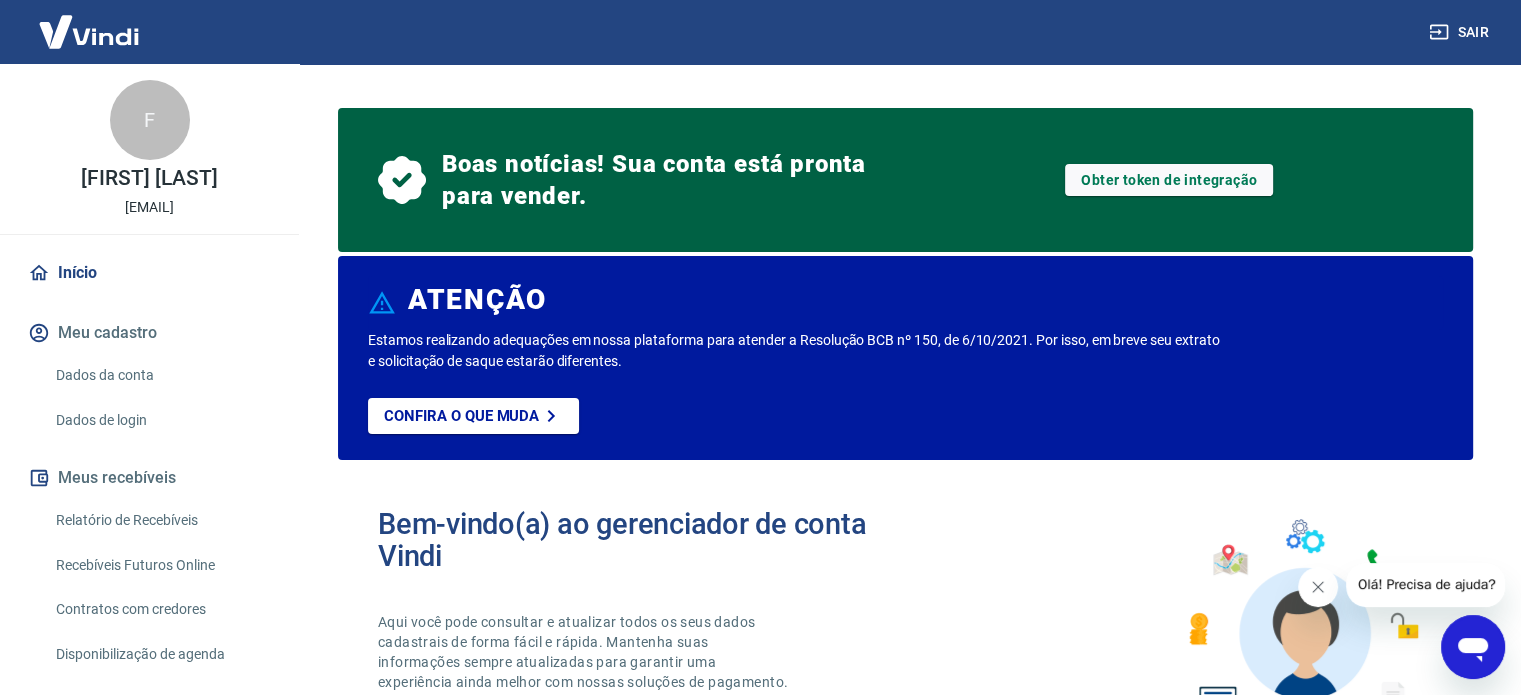 click at bounding box center [89, 31] 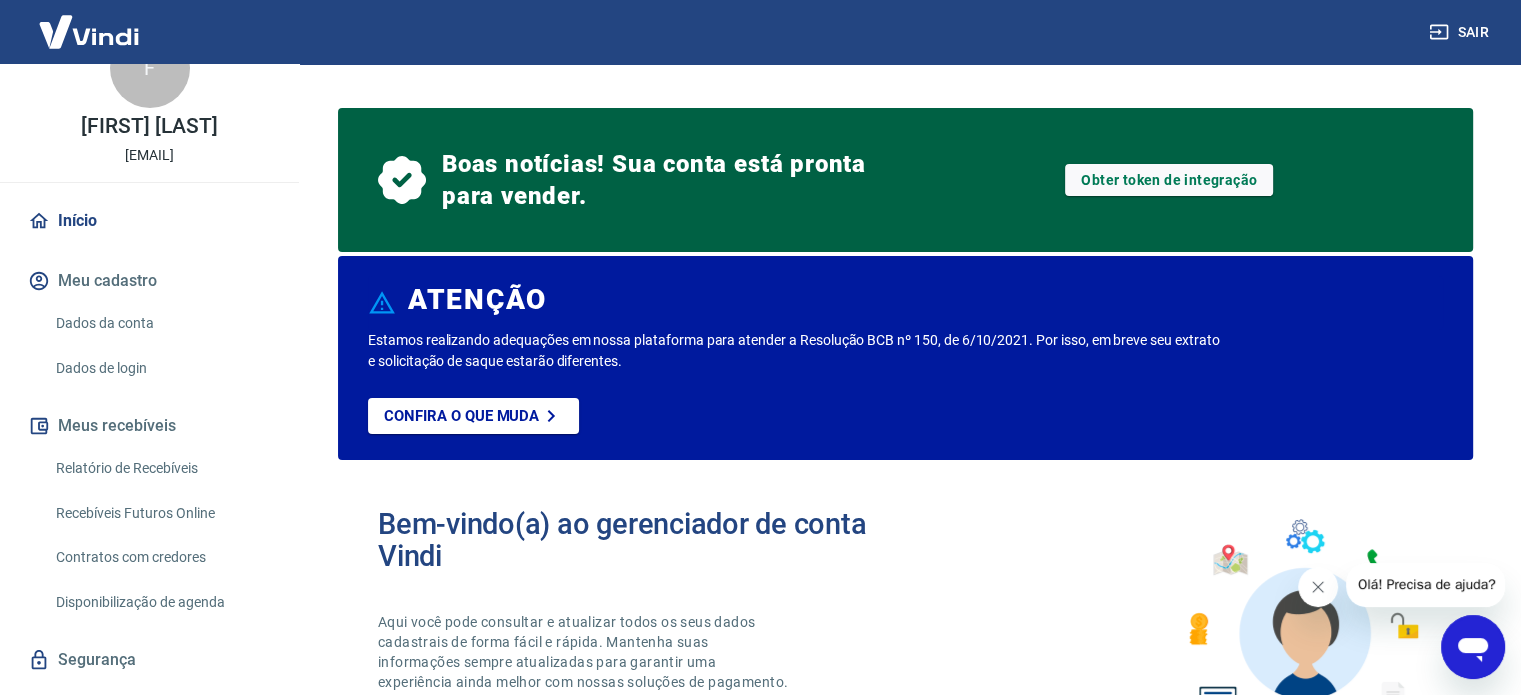 scroll, scrollTop: 49, scrollLeft: 0, axis: vertical 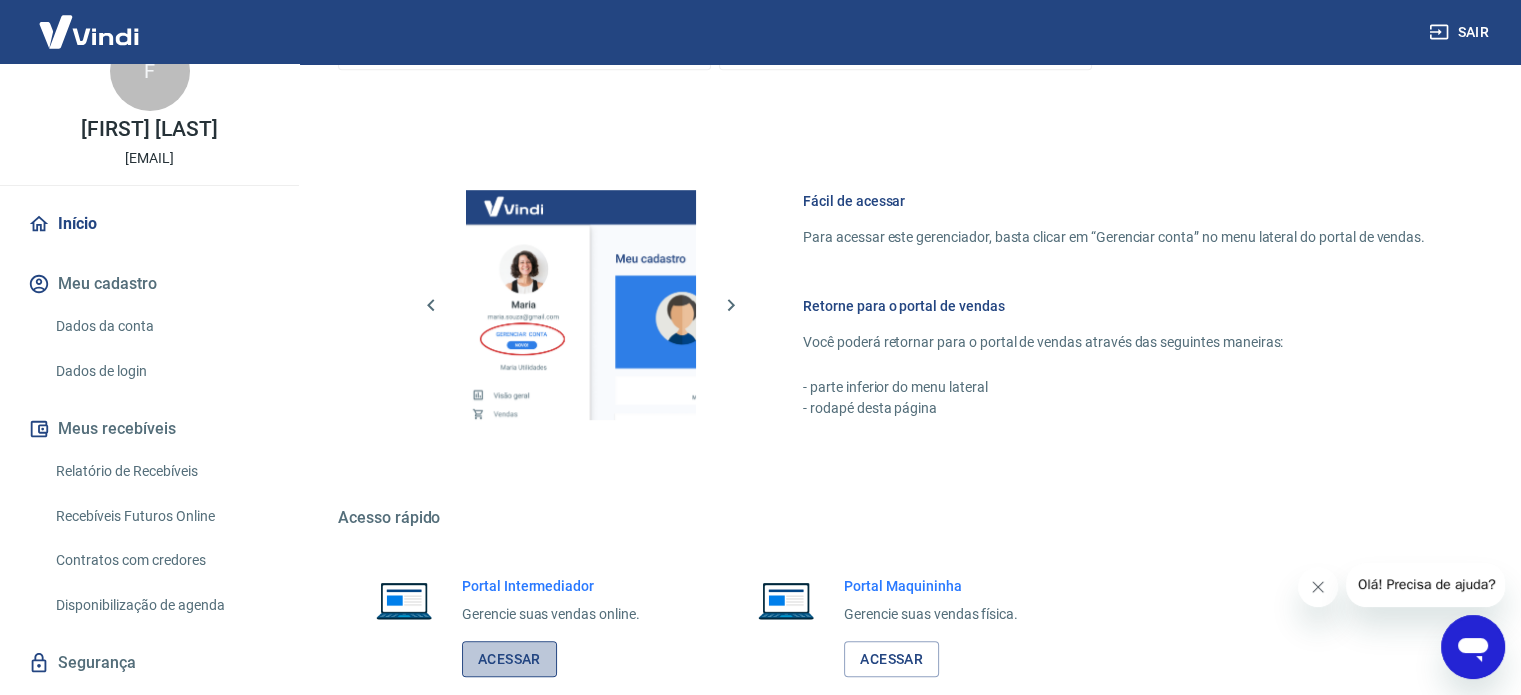 click on "Acessar" at bounding box center [509, 659] 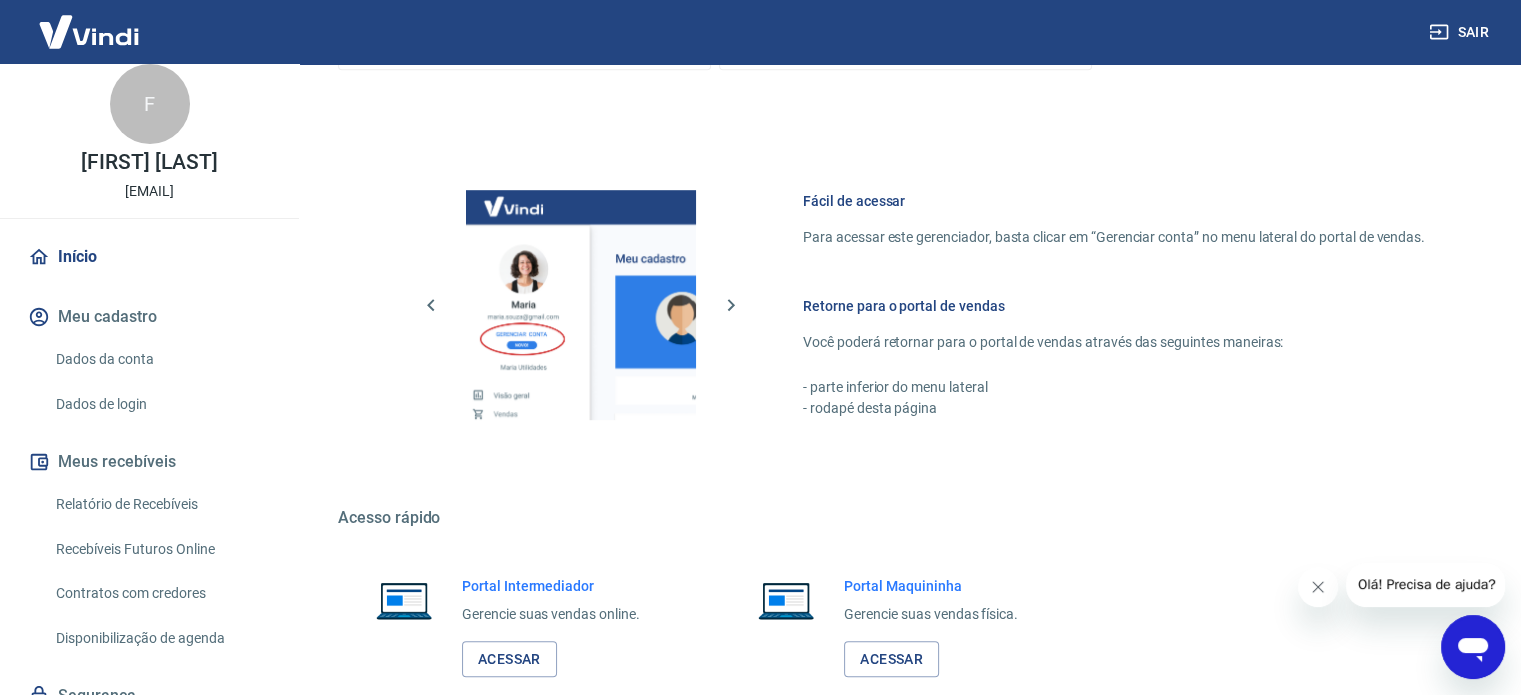 scroll, scrollTop: 0, scrollLeft: 0, axis: both 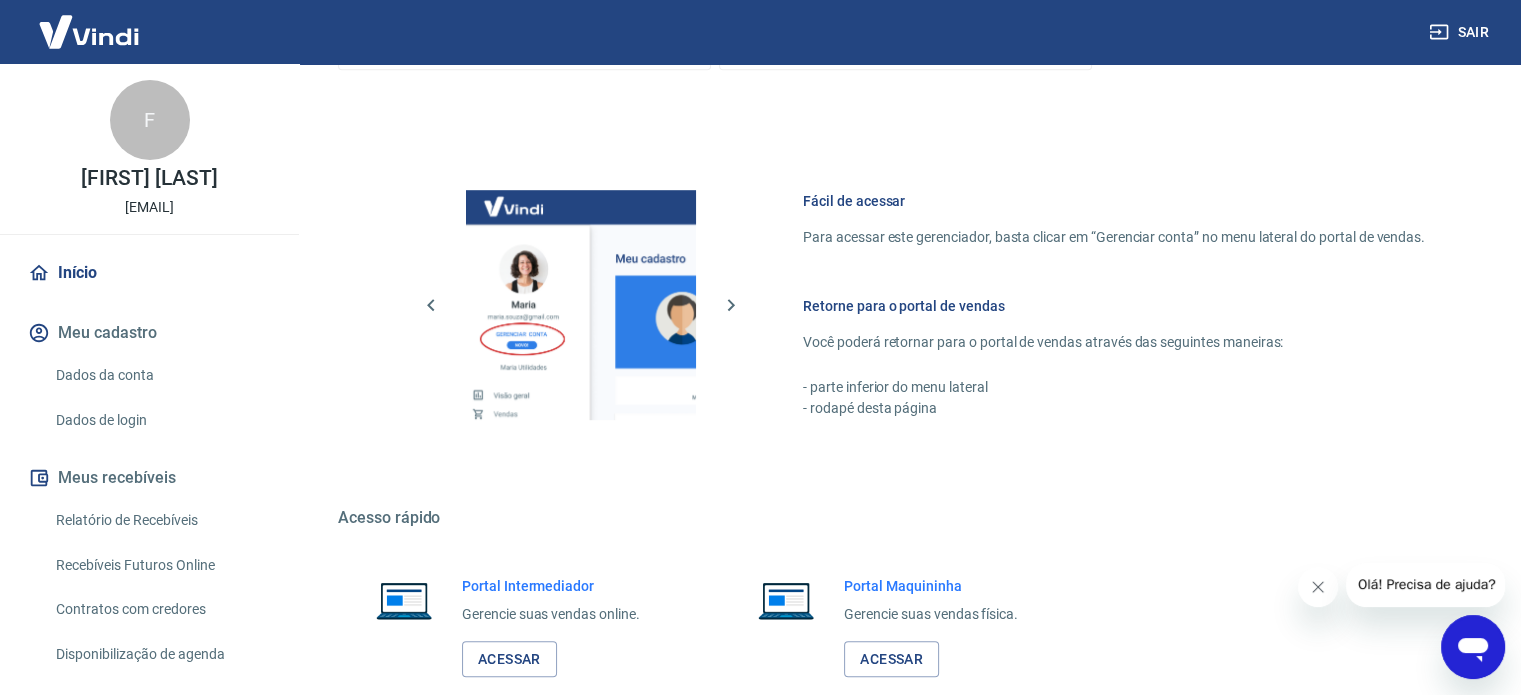 click at bounding box center (89, 31) 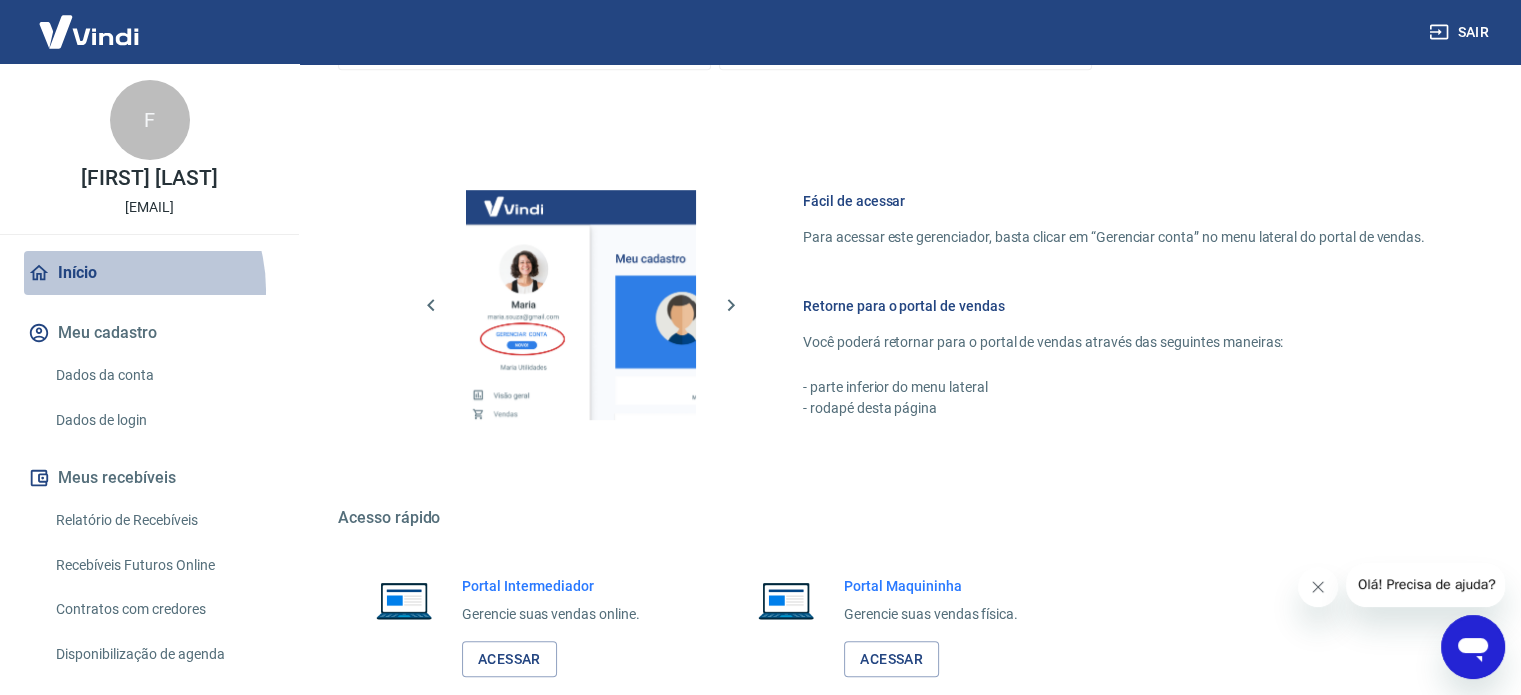 click on "Início" at bounding box center (149, 273) 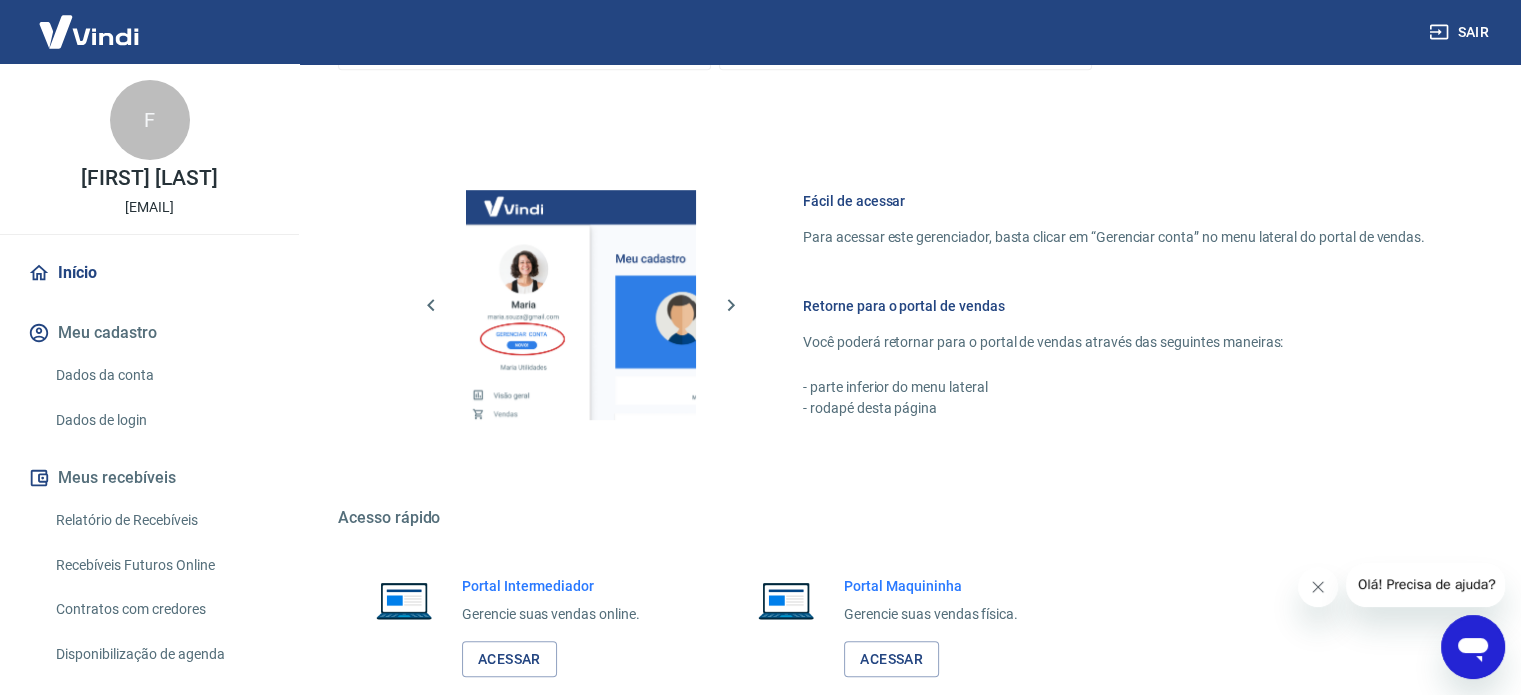 click at bounding box center [89, 31] 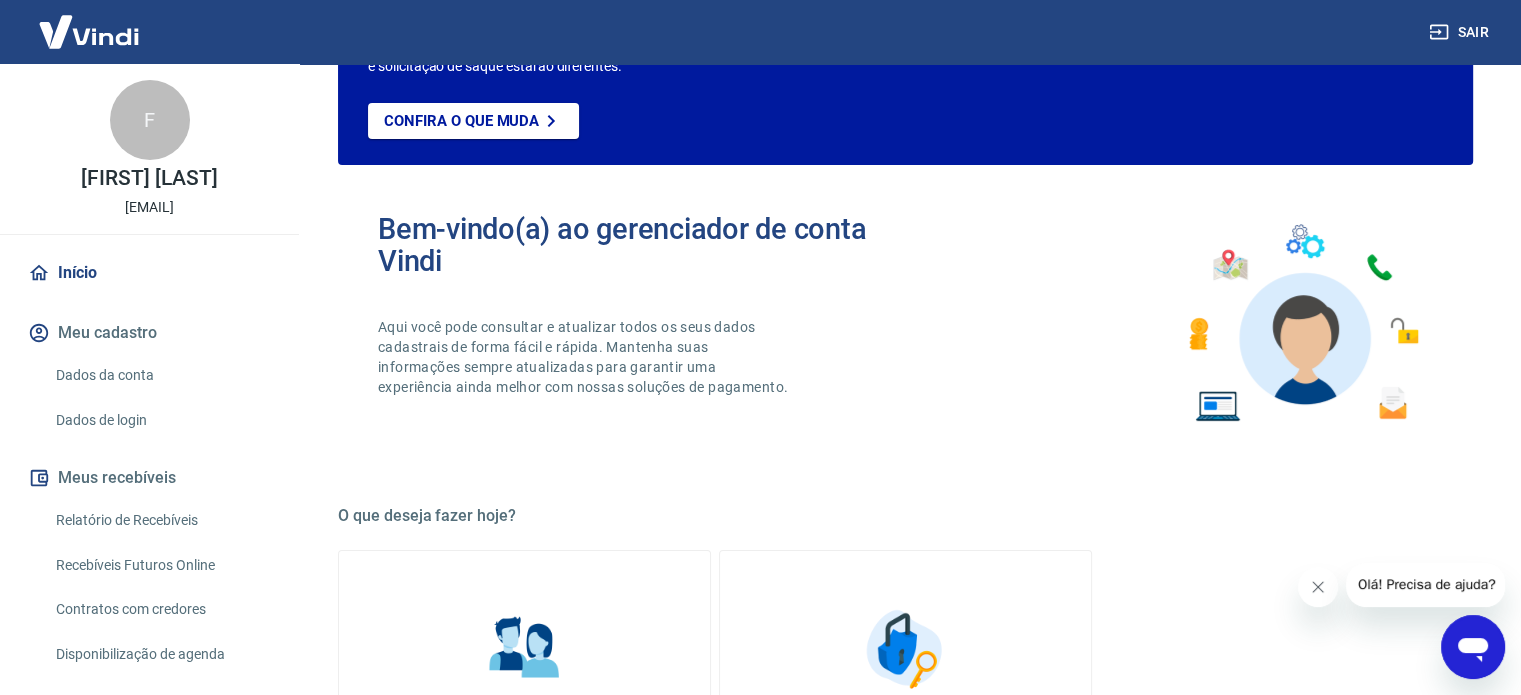 scroll, scrollTop: 290, scrollLeft: 0, axis: vertical 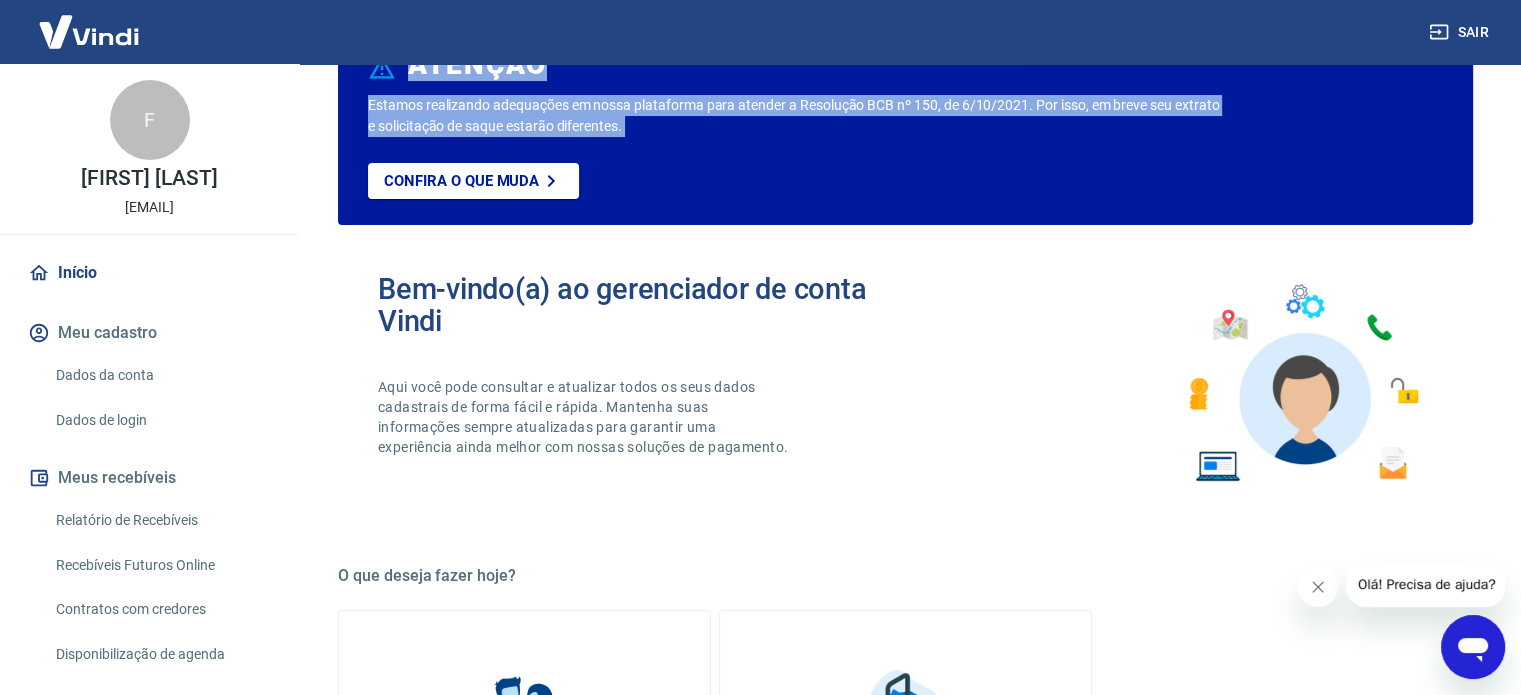 drag, startPoint x: 1512, startPoint y: 190, endPoint x: 1535, endPoint y: 12, distance: 179.4798 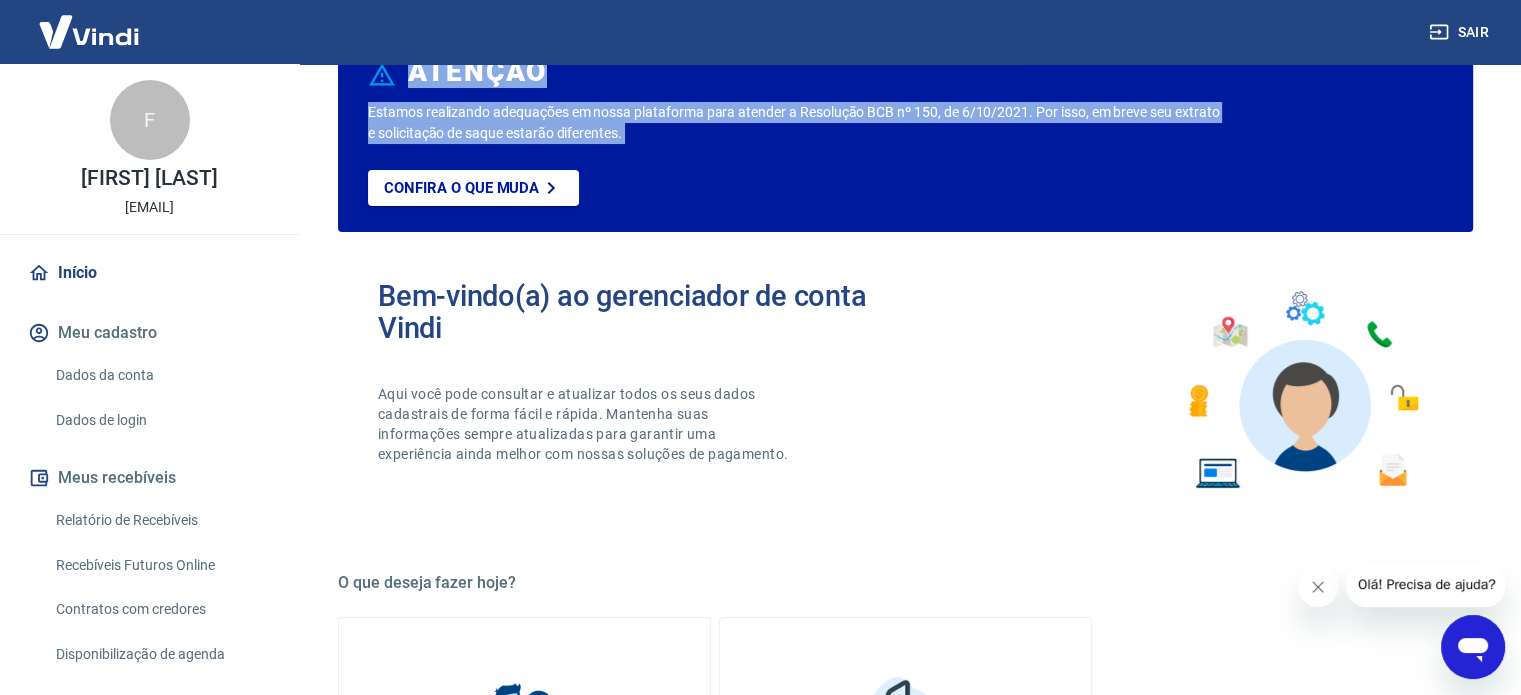 scroll, scrollTop: 0, scrollLeft: 0, axis: both 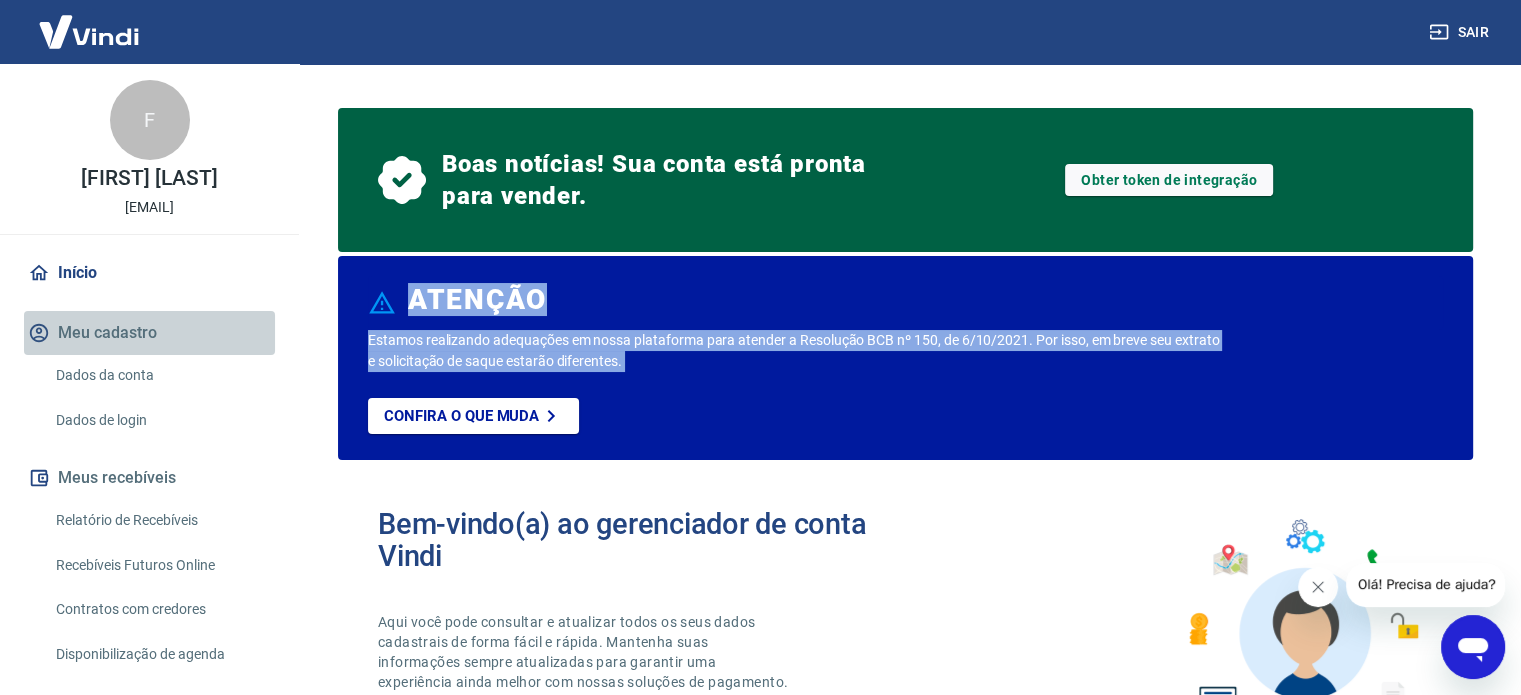 click on "Meu cadastro" at bounding box center (149, 333) 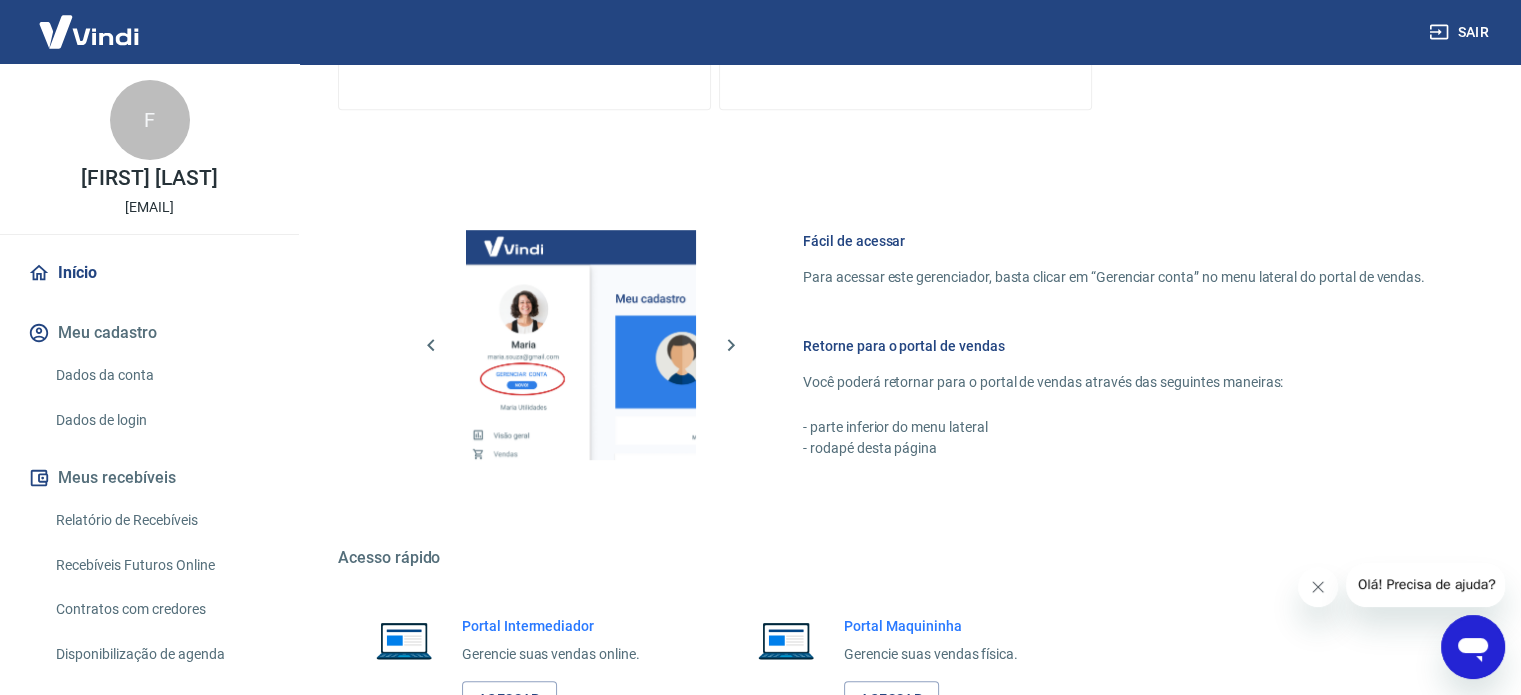 scroll, scrollTop: 0, scrollLeft: 0, axis: both 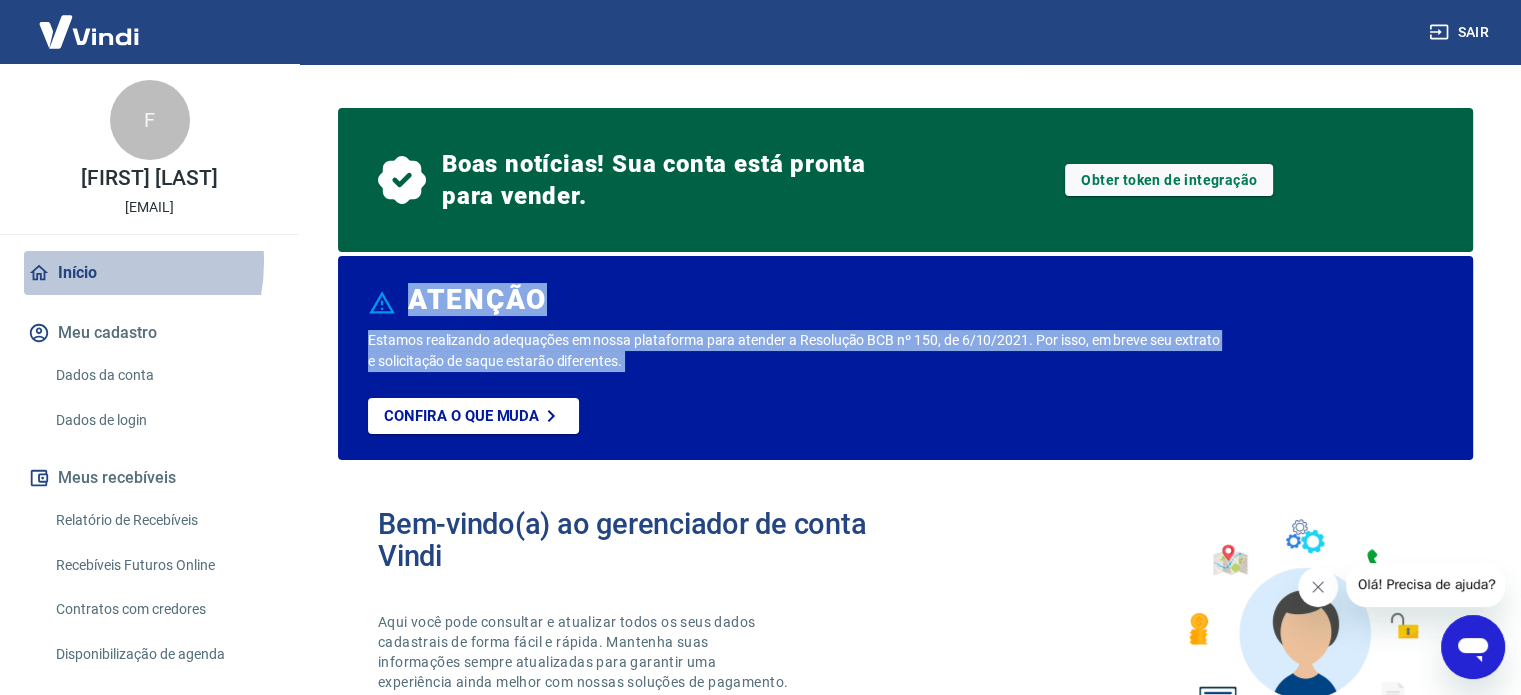 click on "Início" at bounding box center (149, 273) 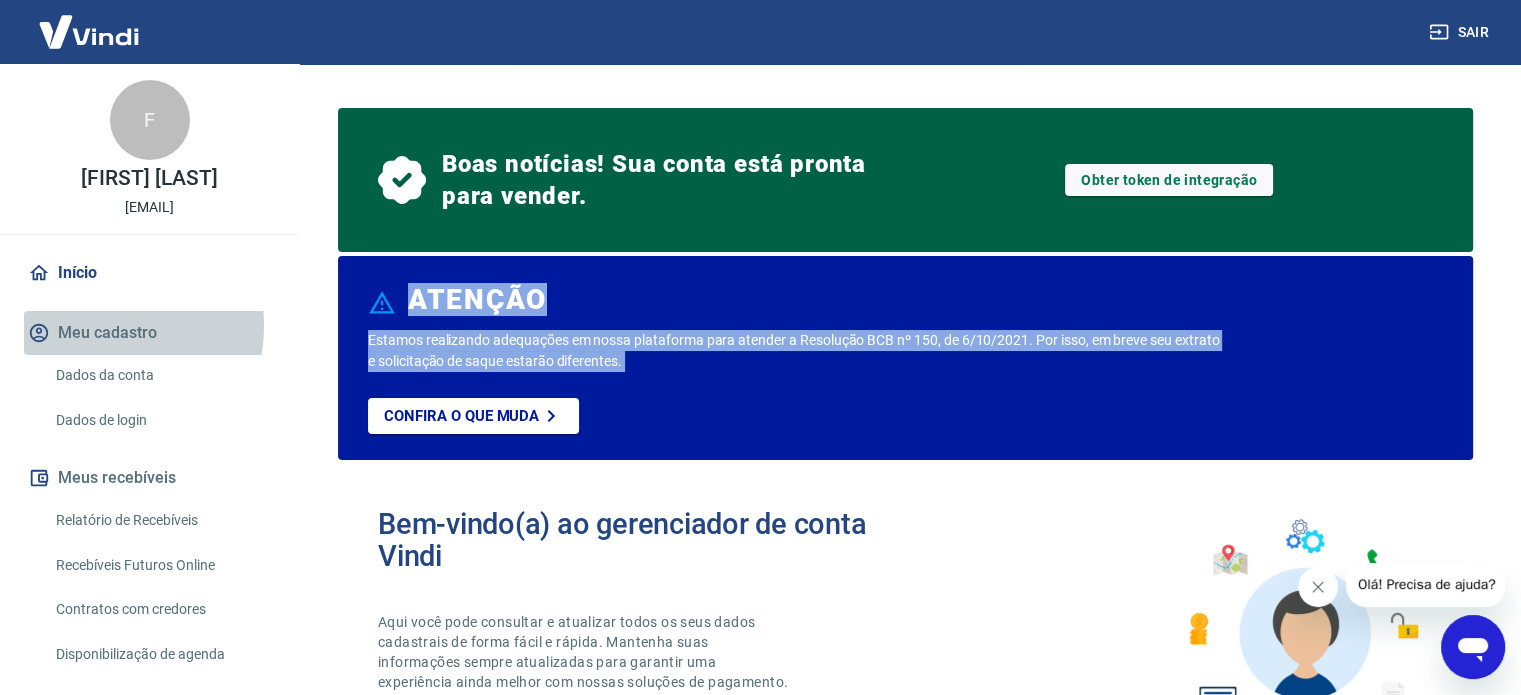 click on "Meu cadastro" at bounding box center (149, 333) 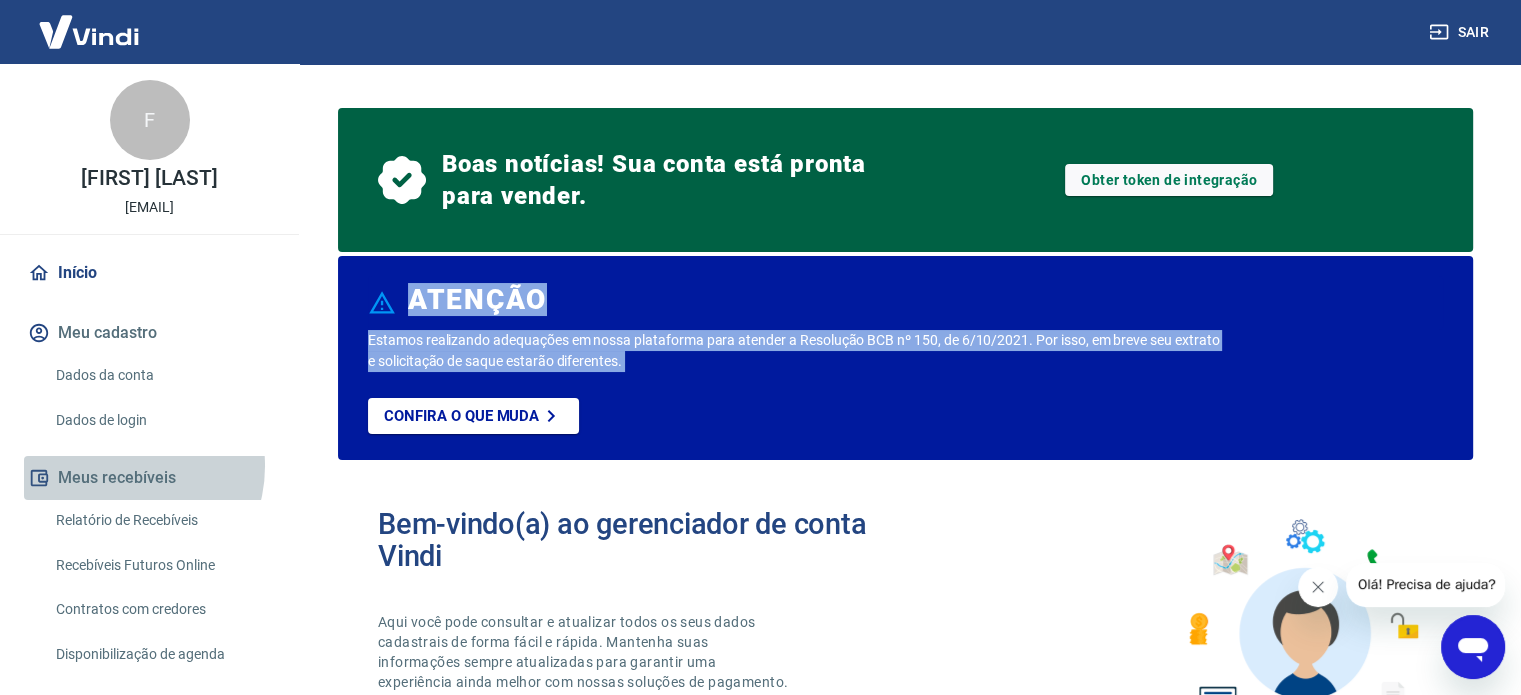 click on "Meus recebíveis" at bounding box center (149, 478) 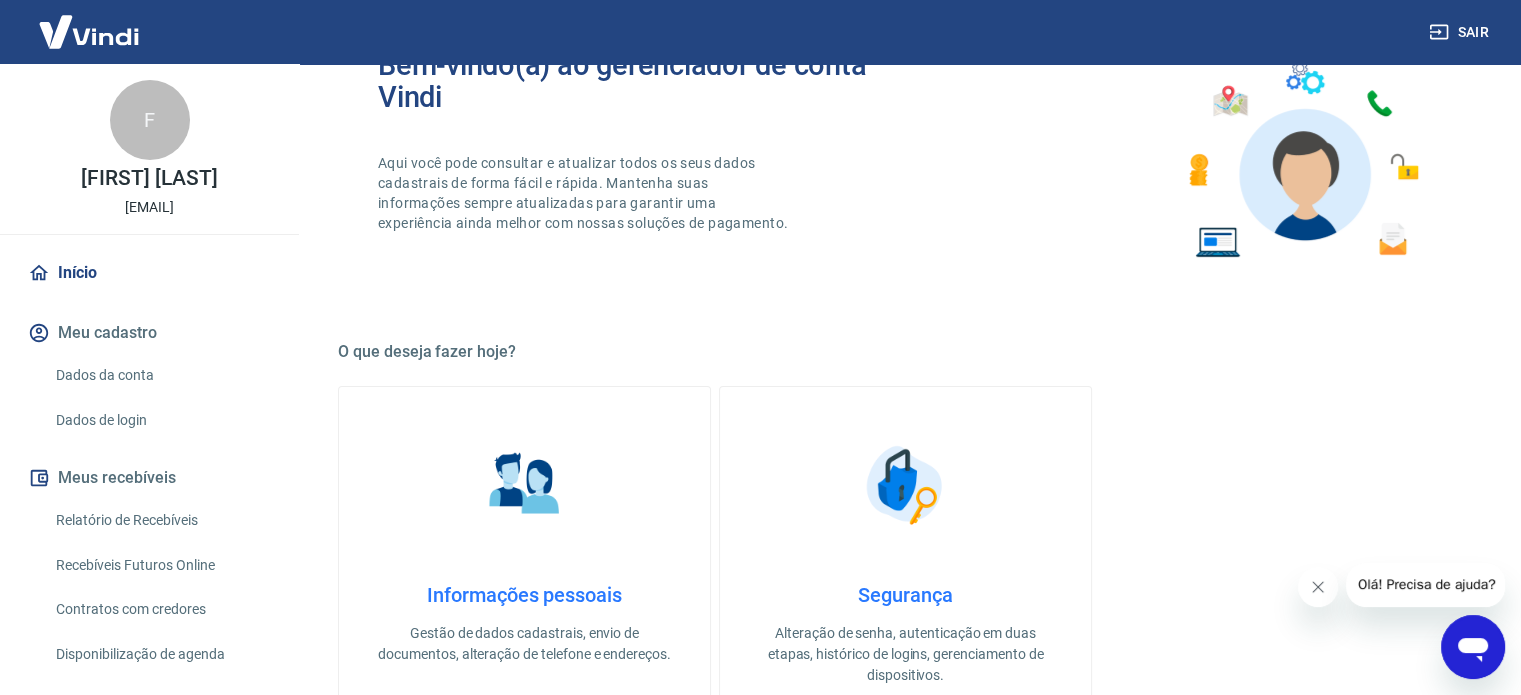 scroll, scrollTop: 456, scrollLeft: 0, axis: vertical 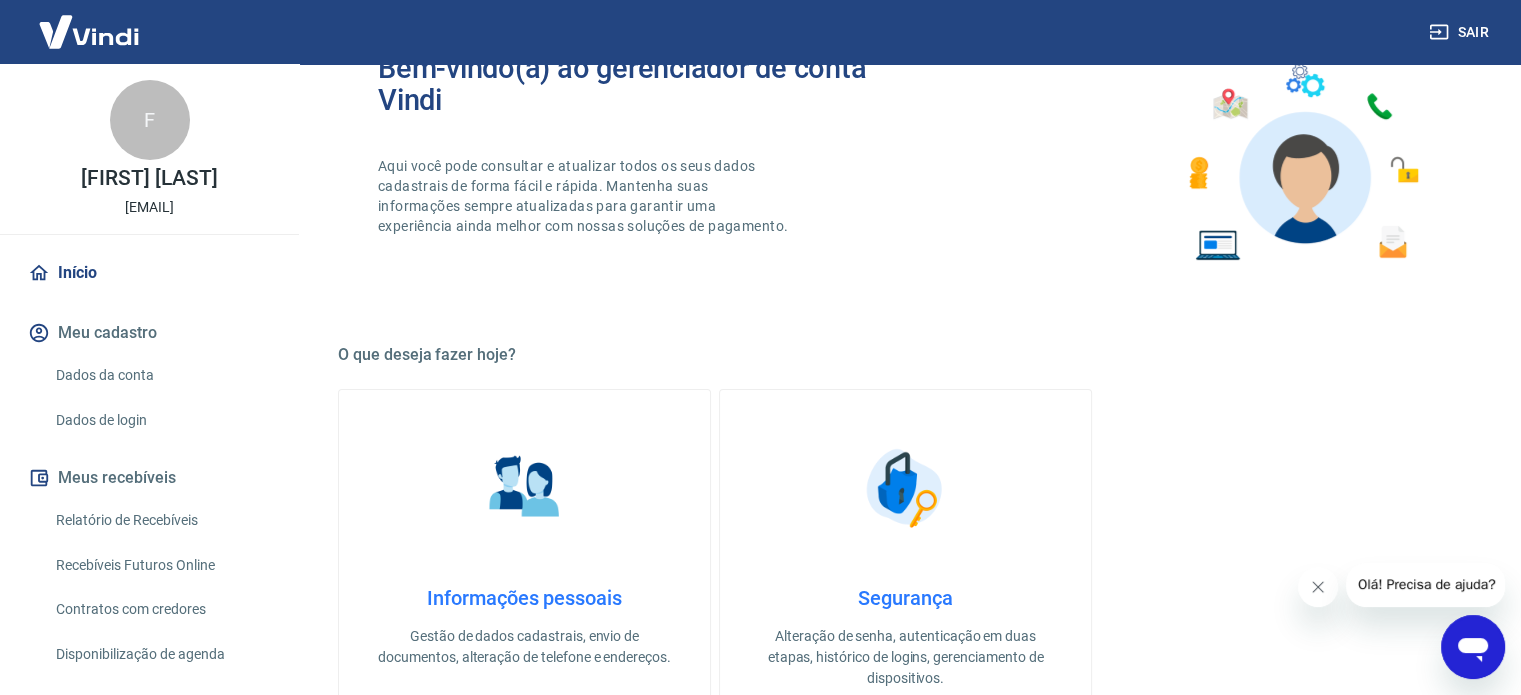 click at bounding box center (89, 31) 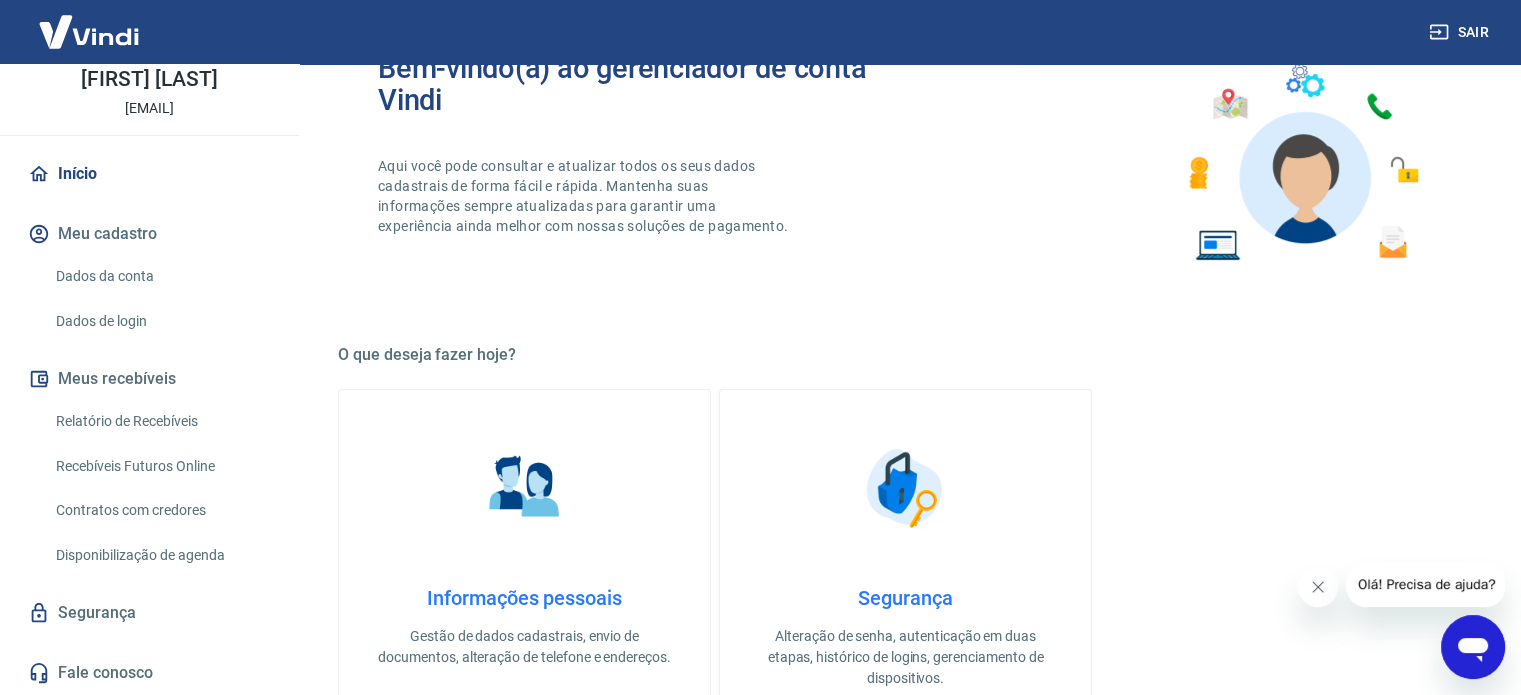 scroll, scrollTop: 0, scrollLeft: 0, axis: both 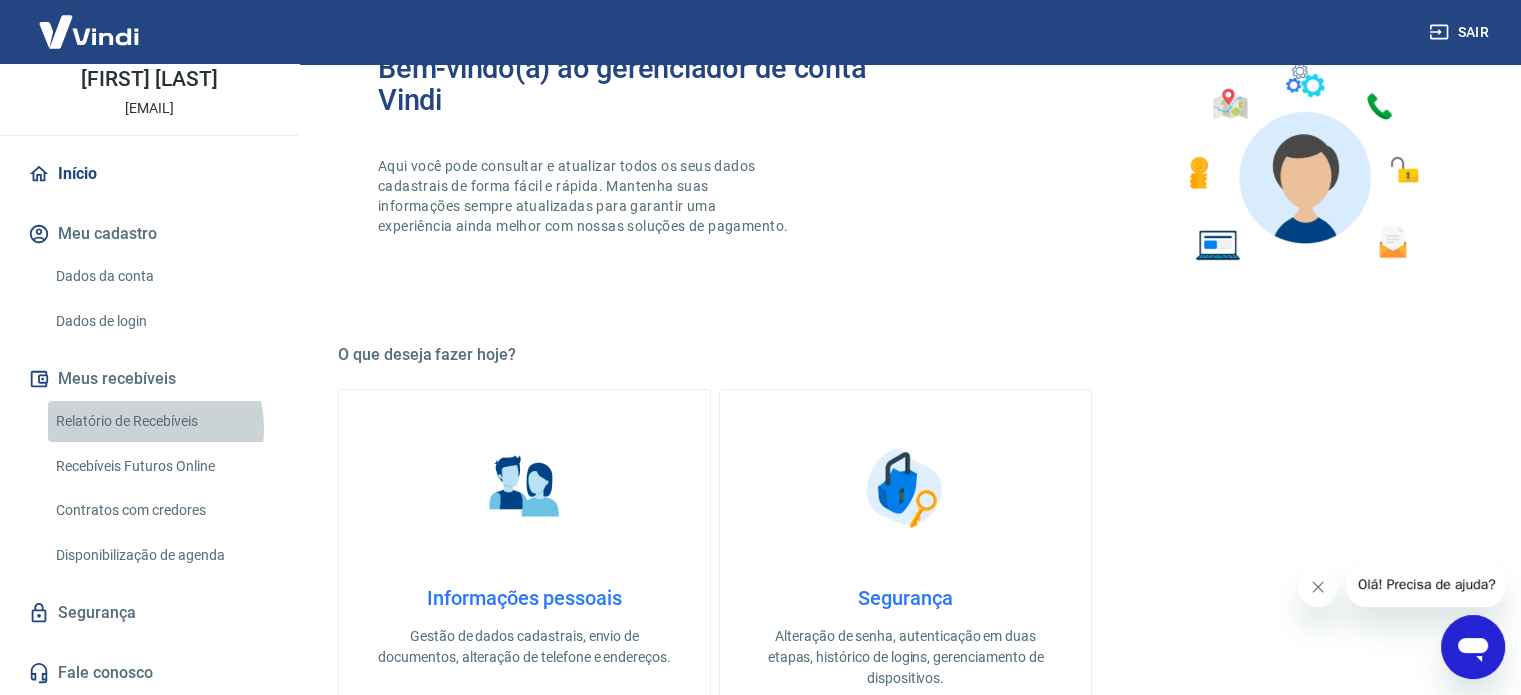 click on "Relatório de Recebíveis" at bounding box center (161, 421) 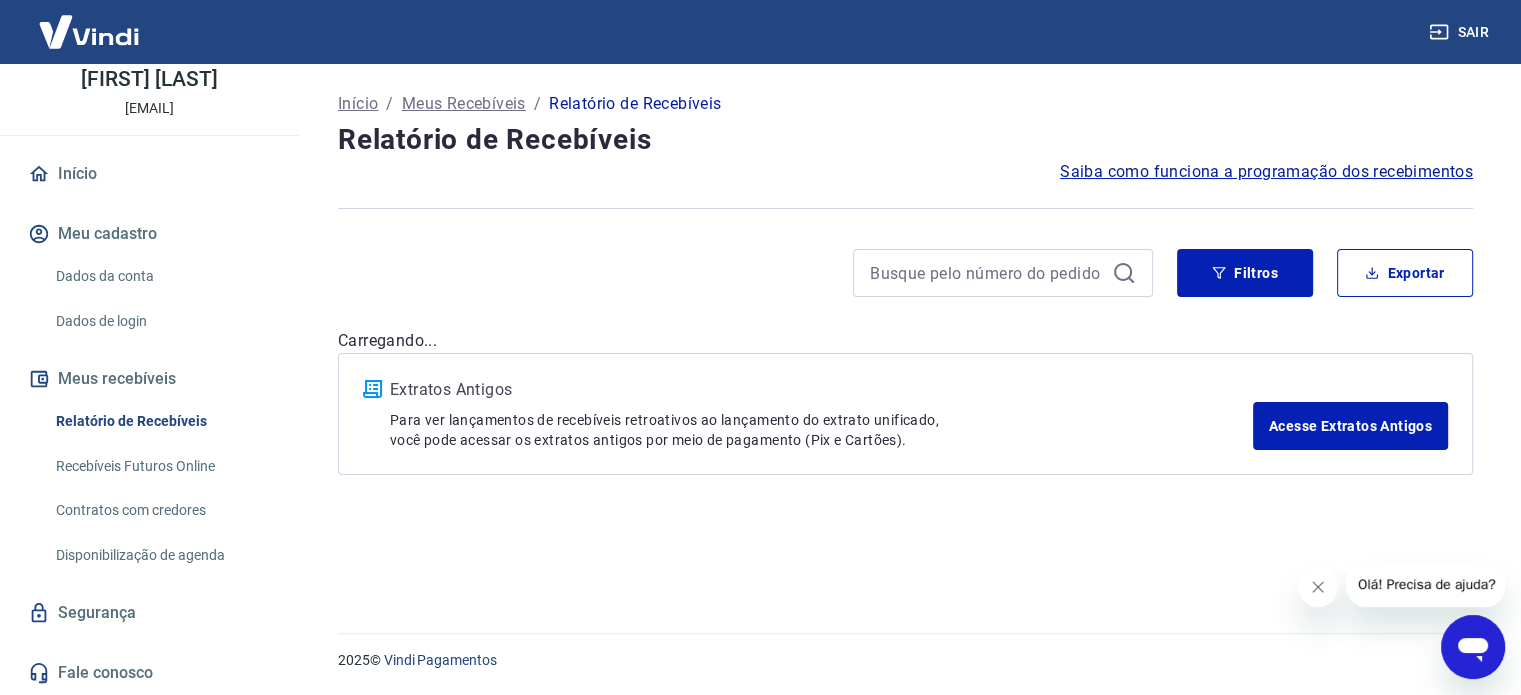 scroll, scrollTop: 0, scrollLeft: 0, axis: both 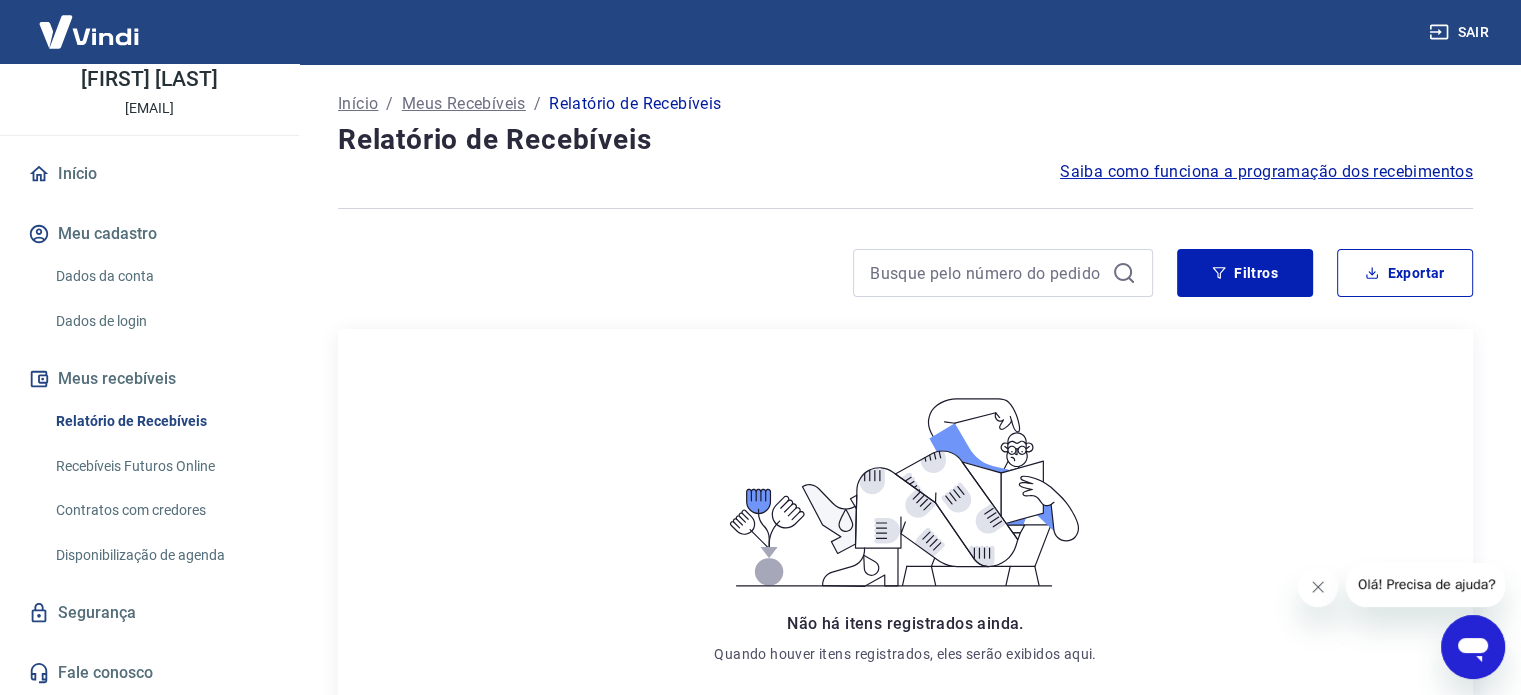 click on "Início" at bounding box center [358, 104] 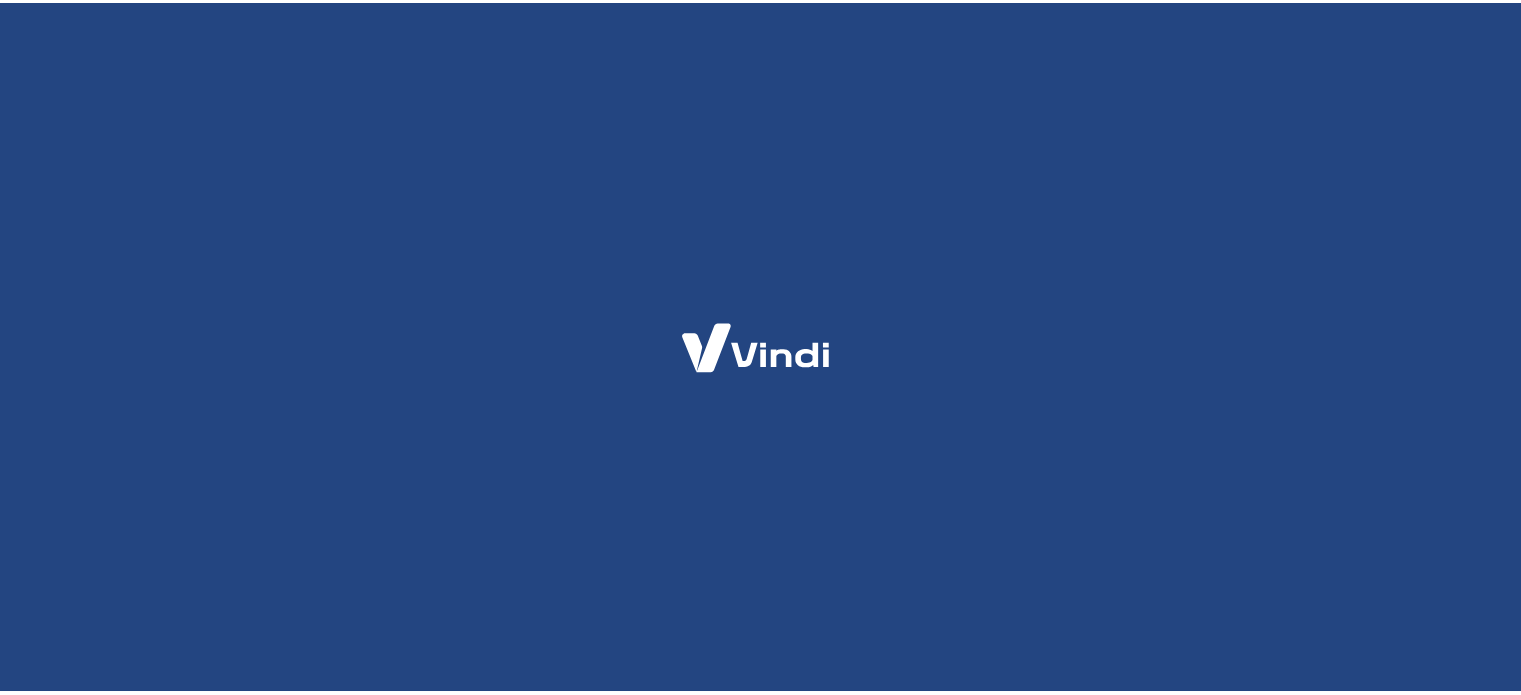 scroll, scrollTop: 0, scrollLeft: 0, axis: both 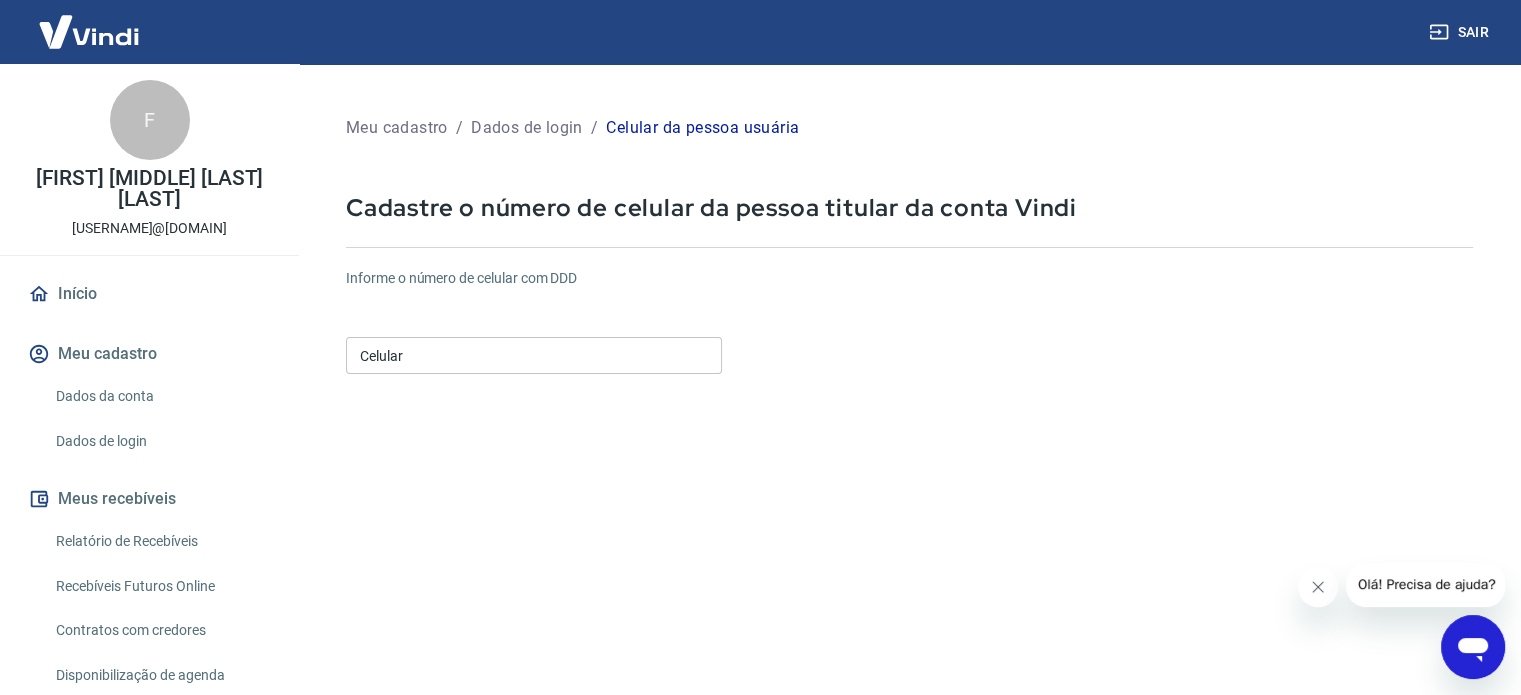 click on "Celular" at bounding box center (534, 355) 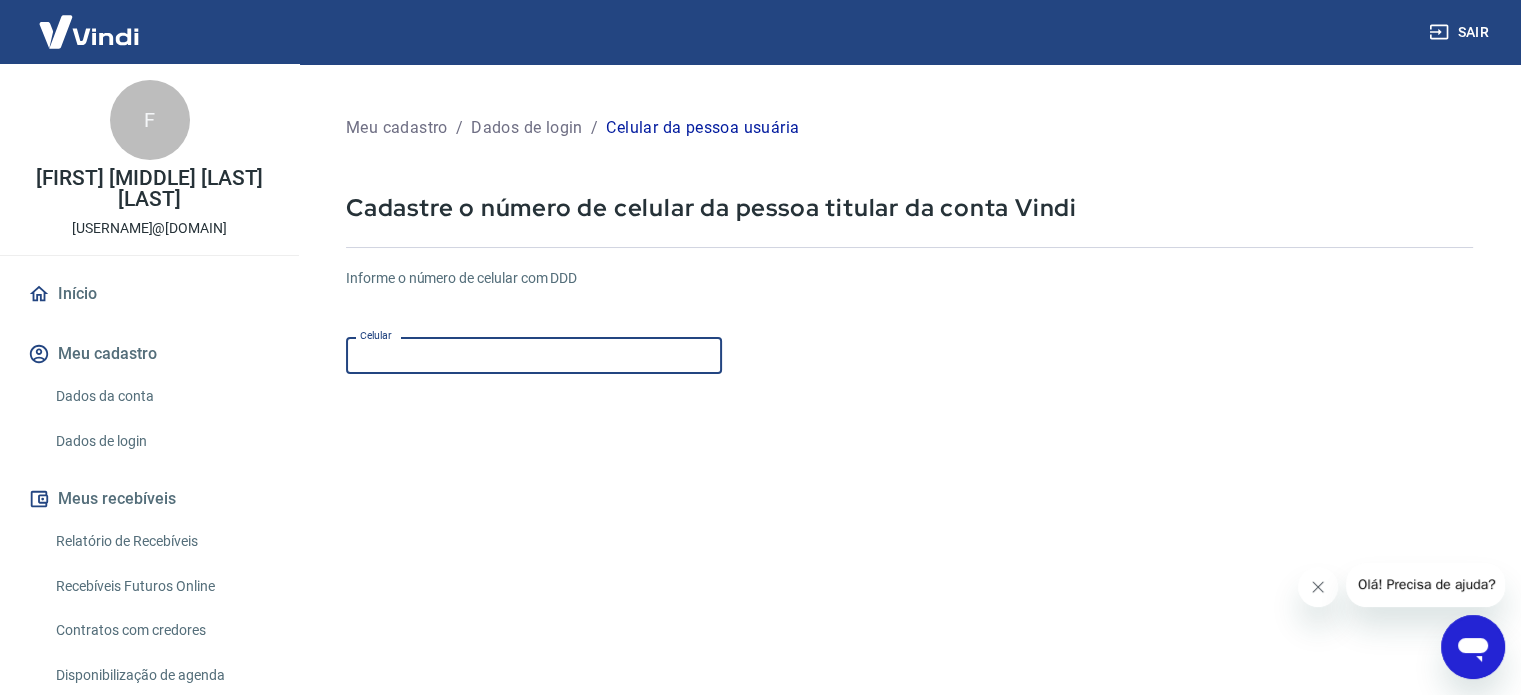 type on "(12) 99736-2108" 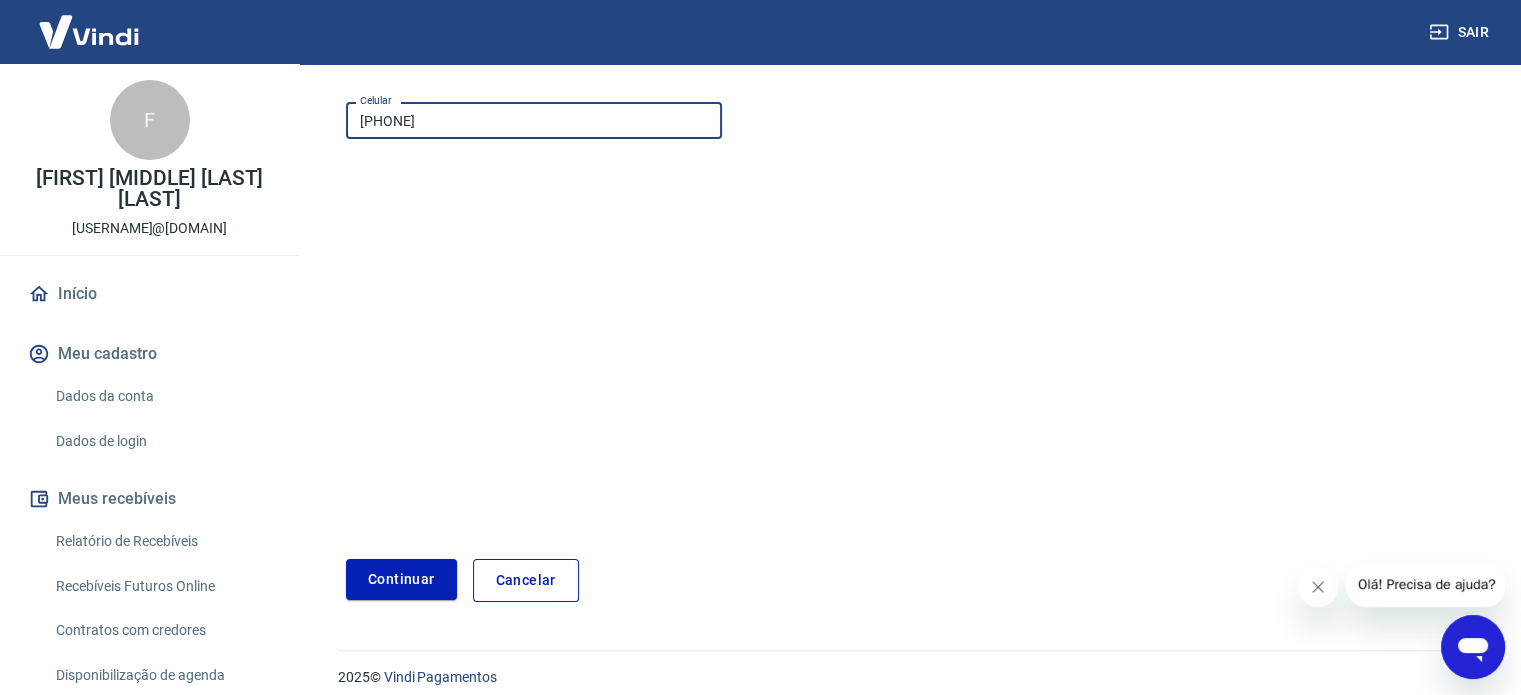 scroll, scrollTop: 251, scrollLeft: 0, axis: vertical 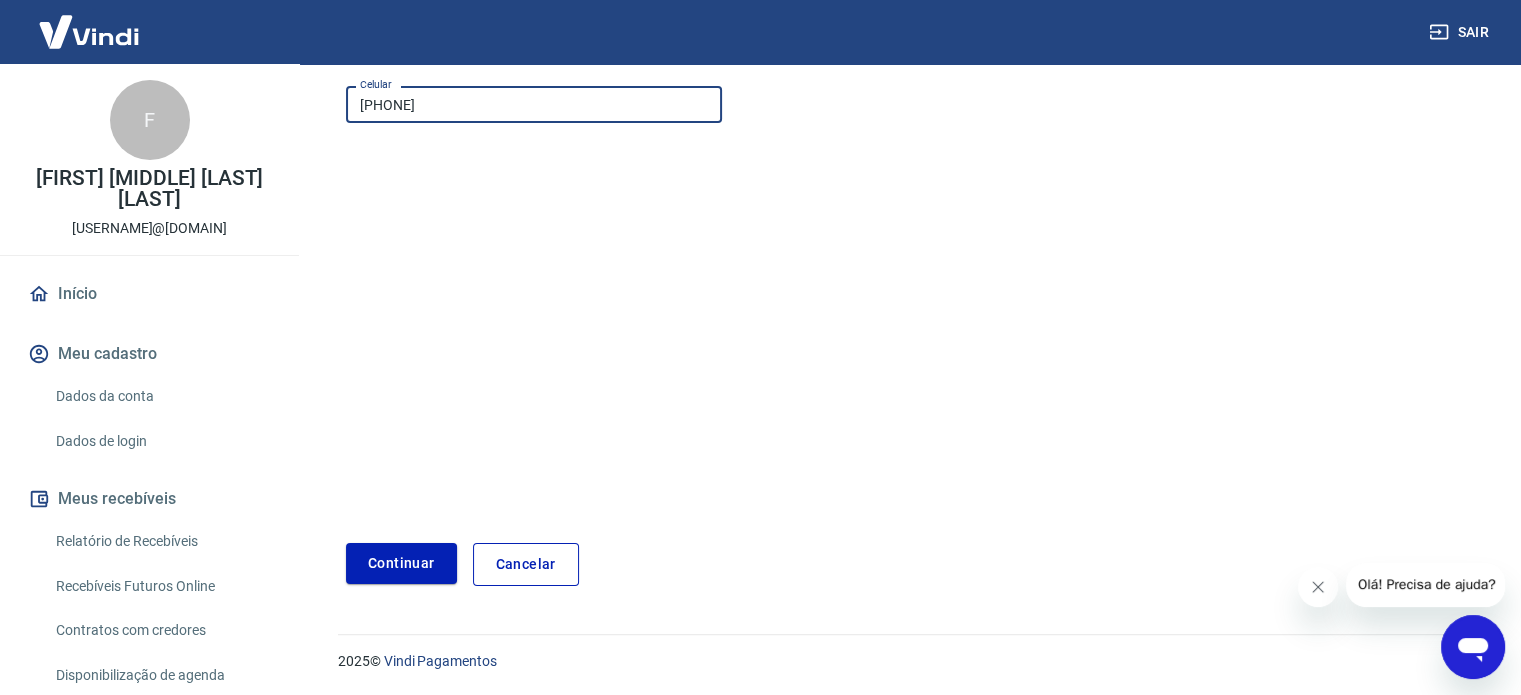 click on "Continuar" at bounding box center (401, 563) 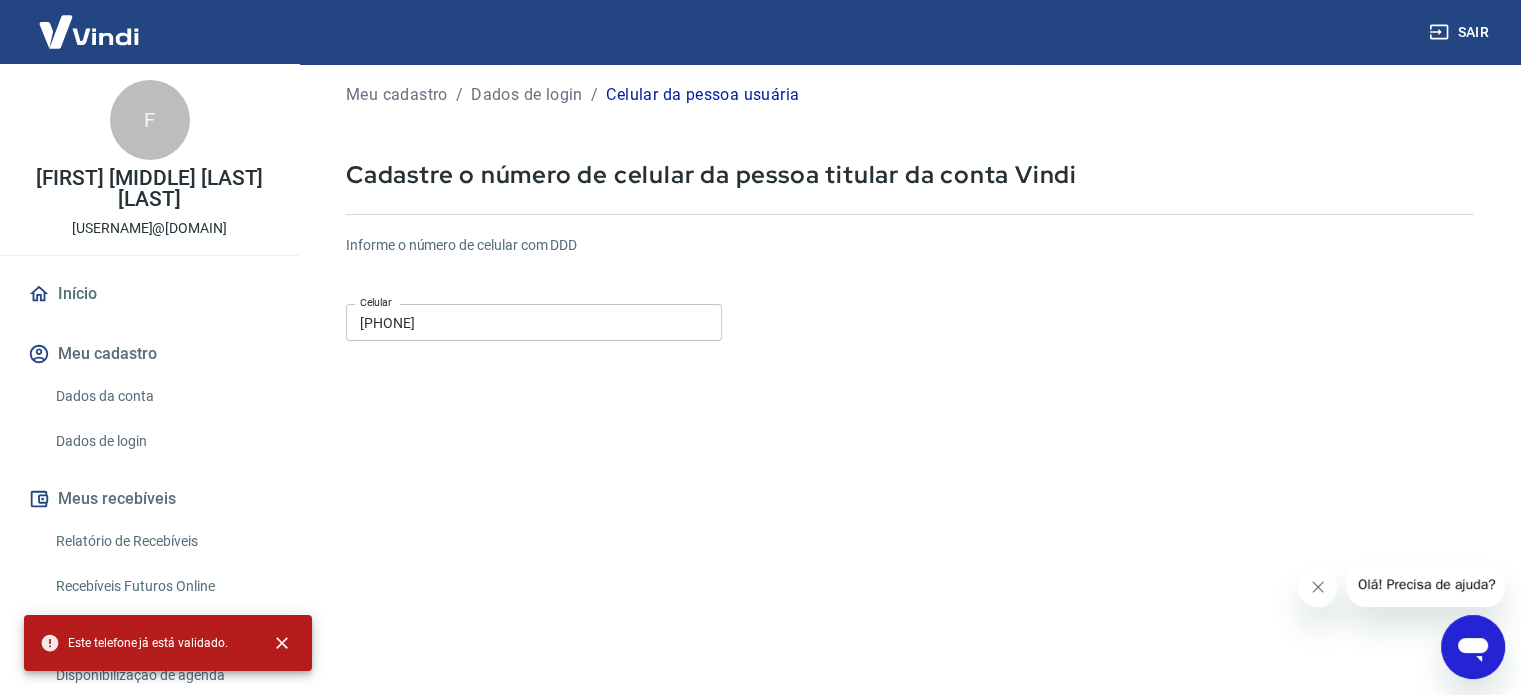 scroll, scrollTop: 0, scrollLeft: 0, axis: both 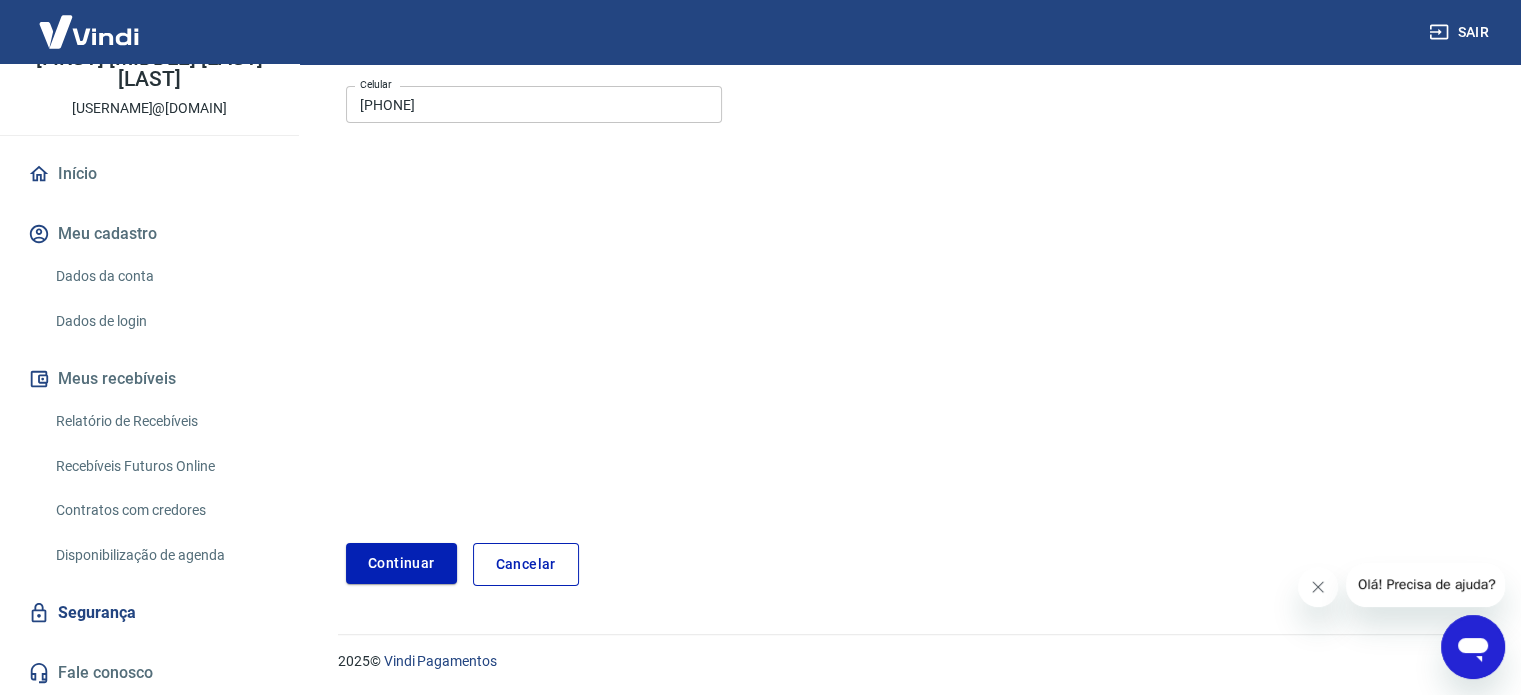 click on "Segurança" at bounding box center (149, 613) 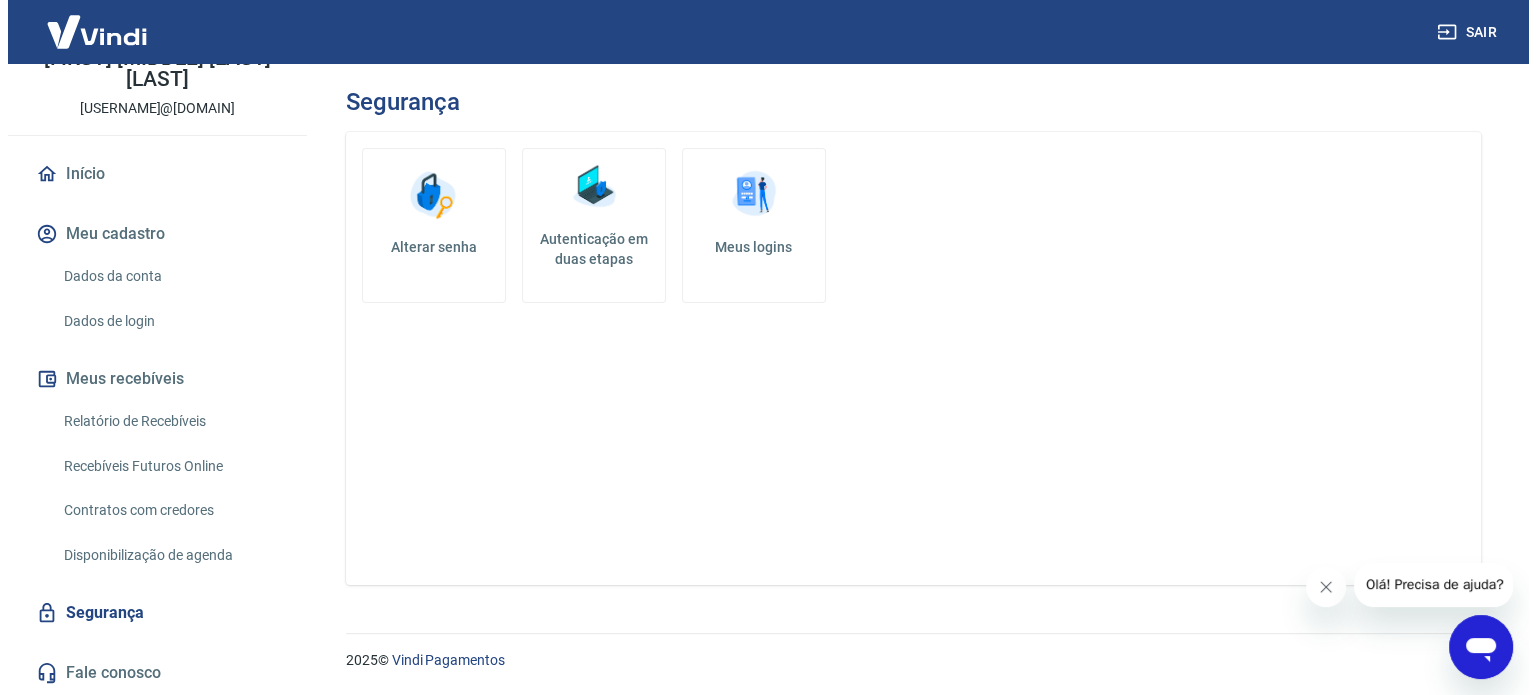scroll, scrollTop: 0, scrollLeft: 0, axis: both 